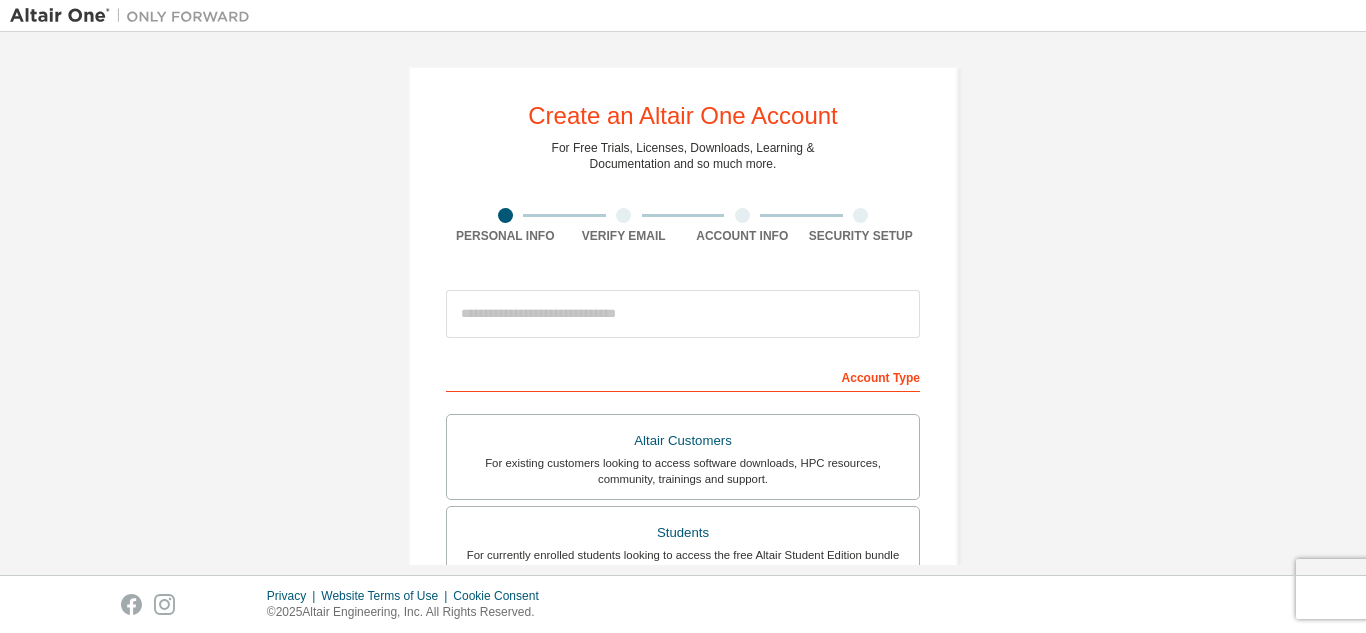 scroll, scrollTop: 0, scrollLeft: 0, axis: both 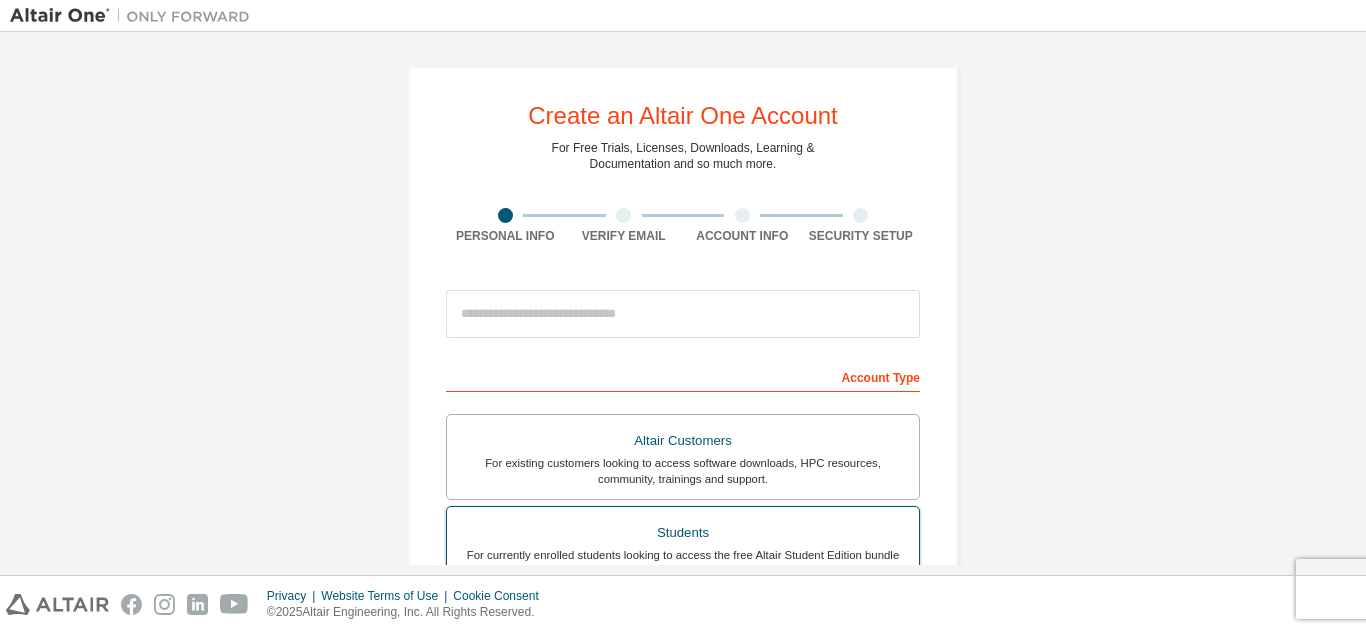 click on "Students" at bounding box center [683, 533] 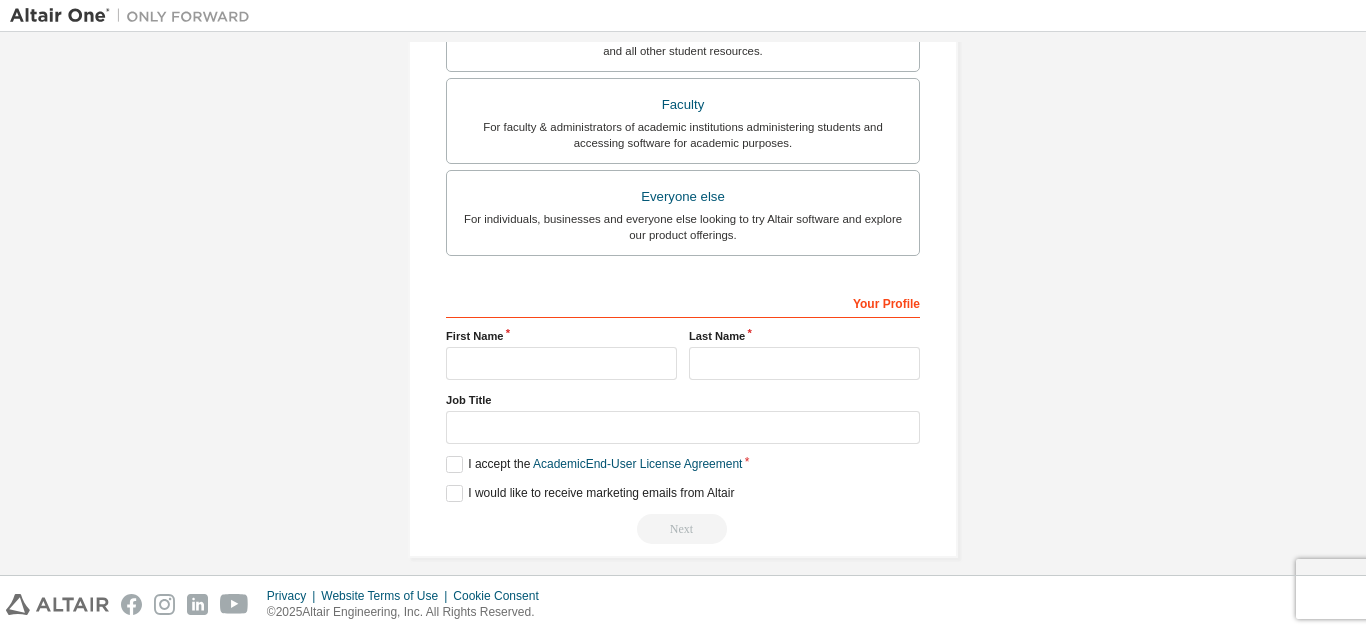 scroll, scrollTop: 588, scrollLeft: 0, axis: vertical 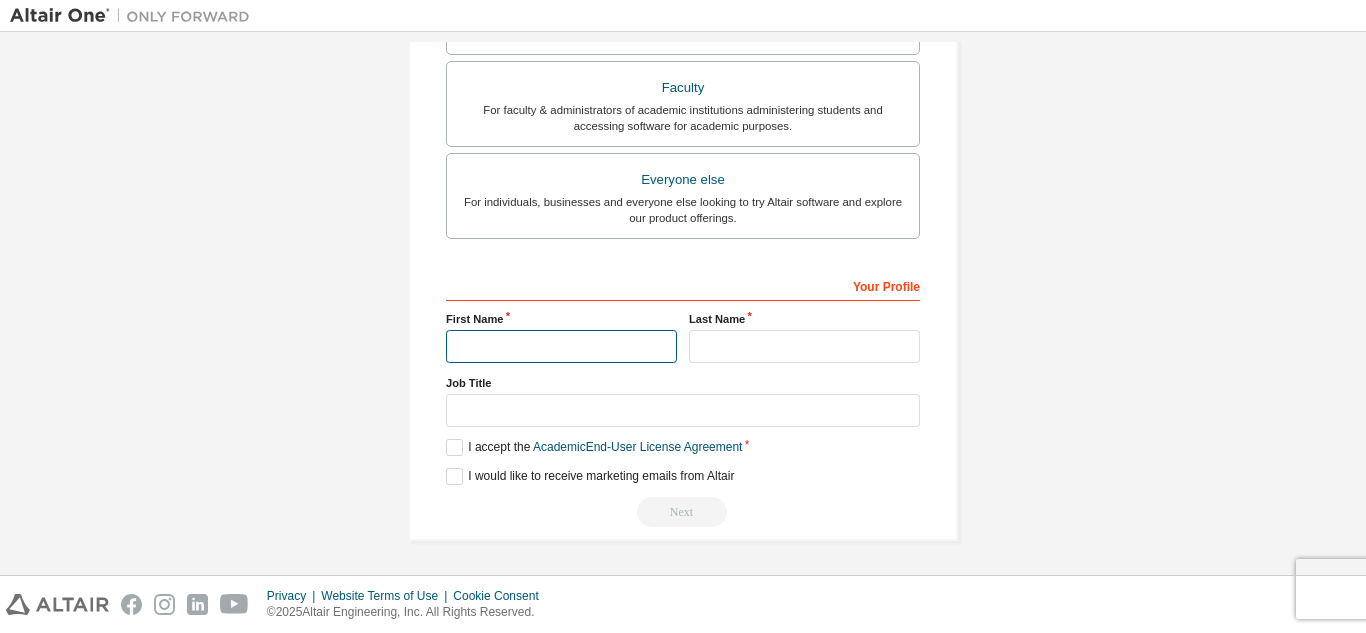 click at bounding box center (561, 346) 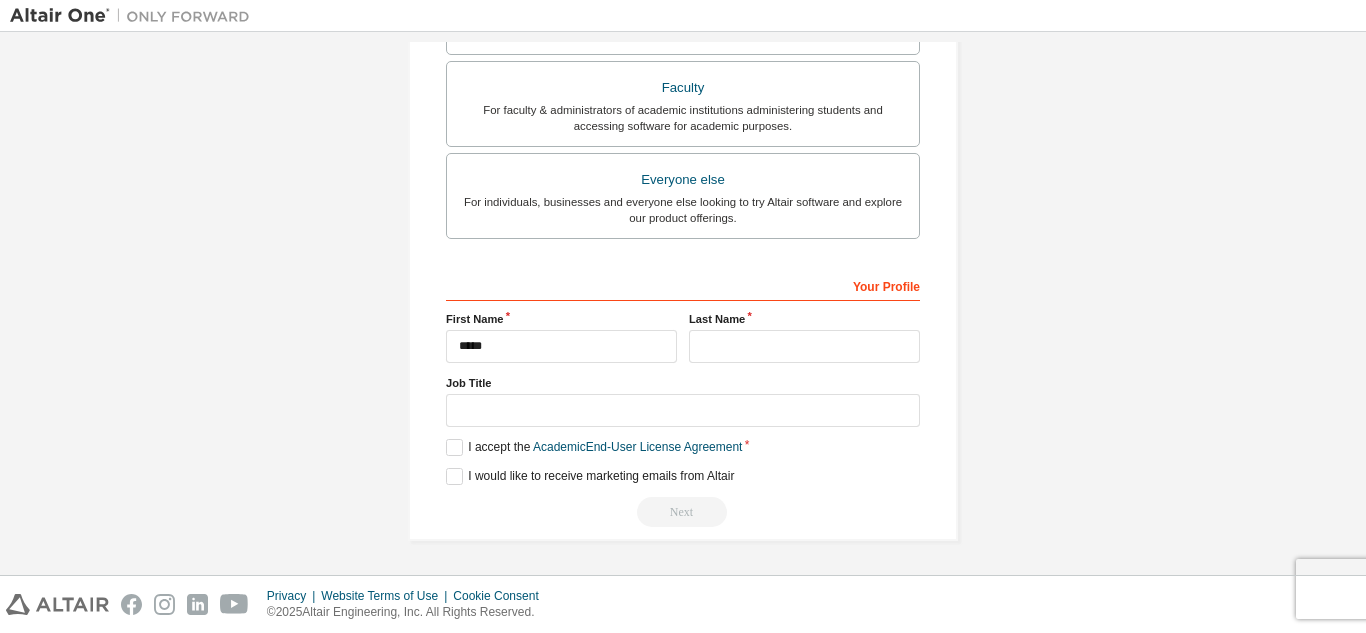 click on "Last Name" at bounding box center [804, 337] 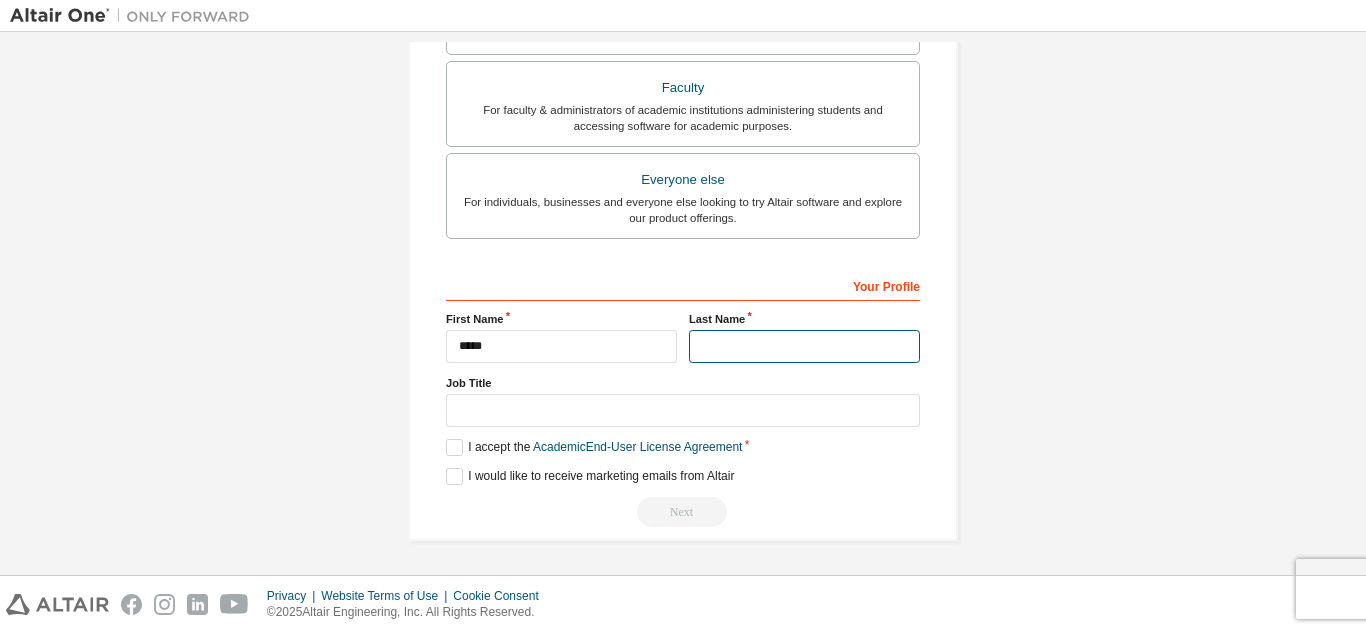 click at bounding box center (804, 346) 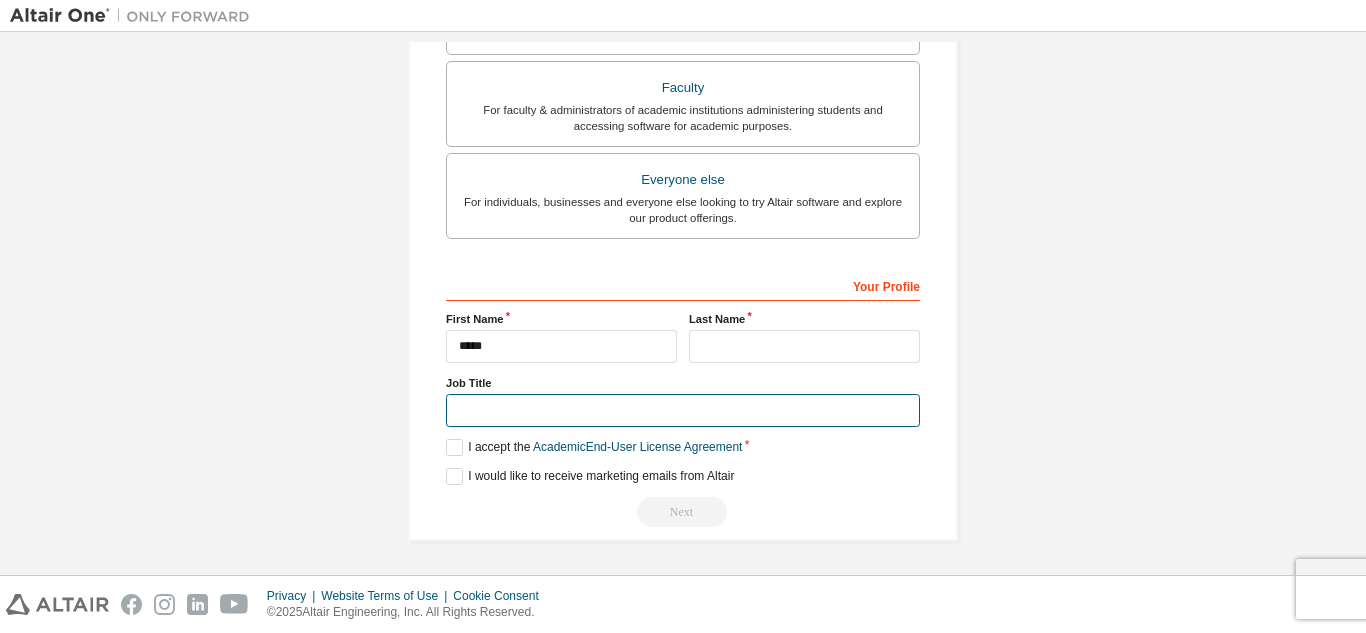 click at bounding box center (683, 410) 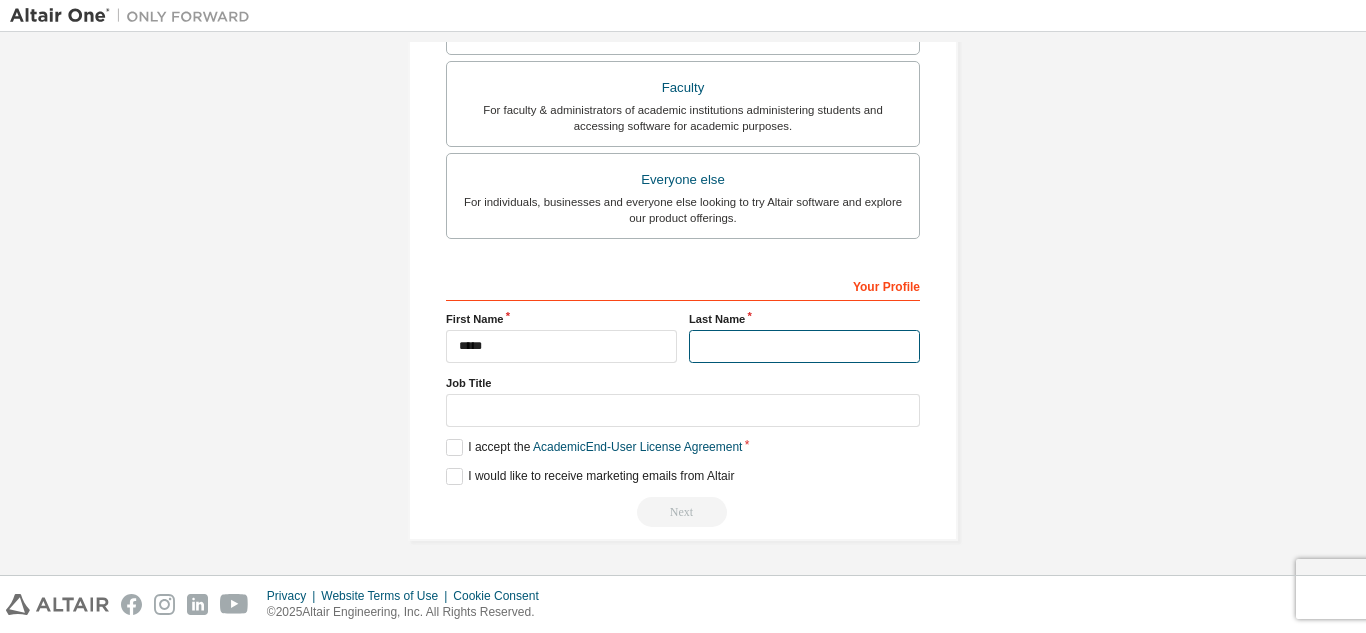 click at bounding box center (804, 346) 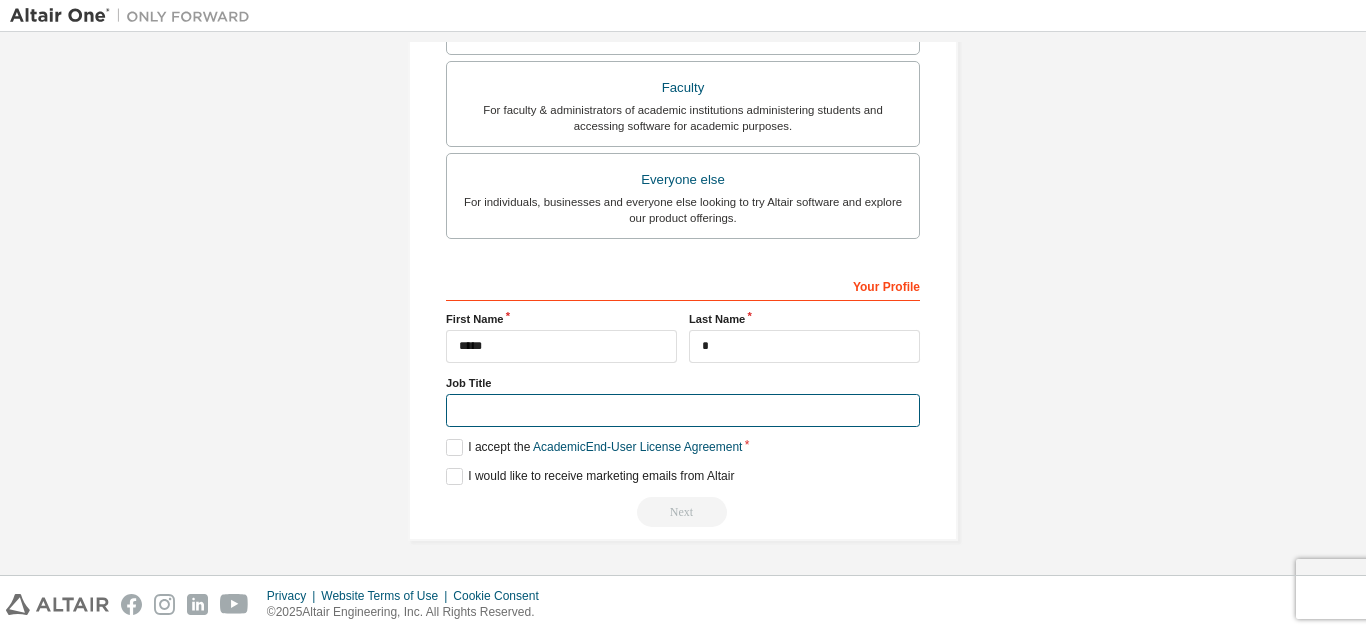 click at bounding box center [683, 410] 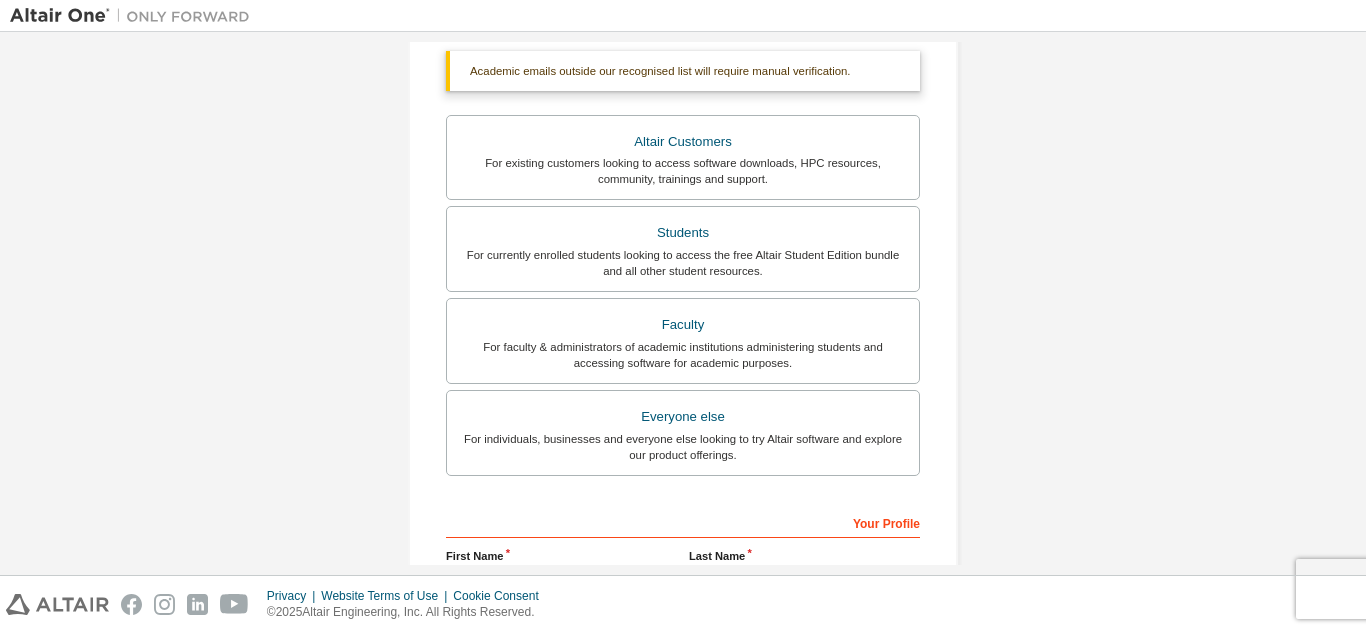 scroll, scrollTop: 588, scrollLeft: 0, axis: vertical 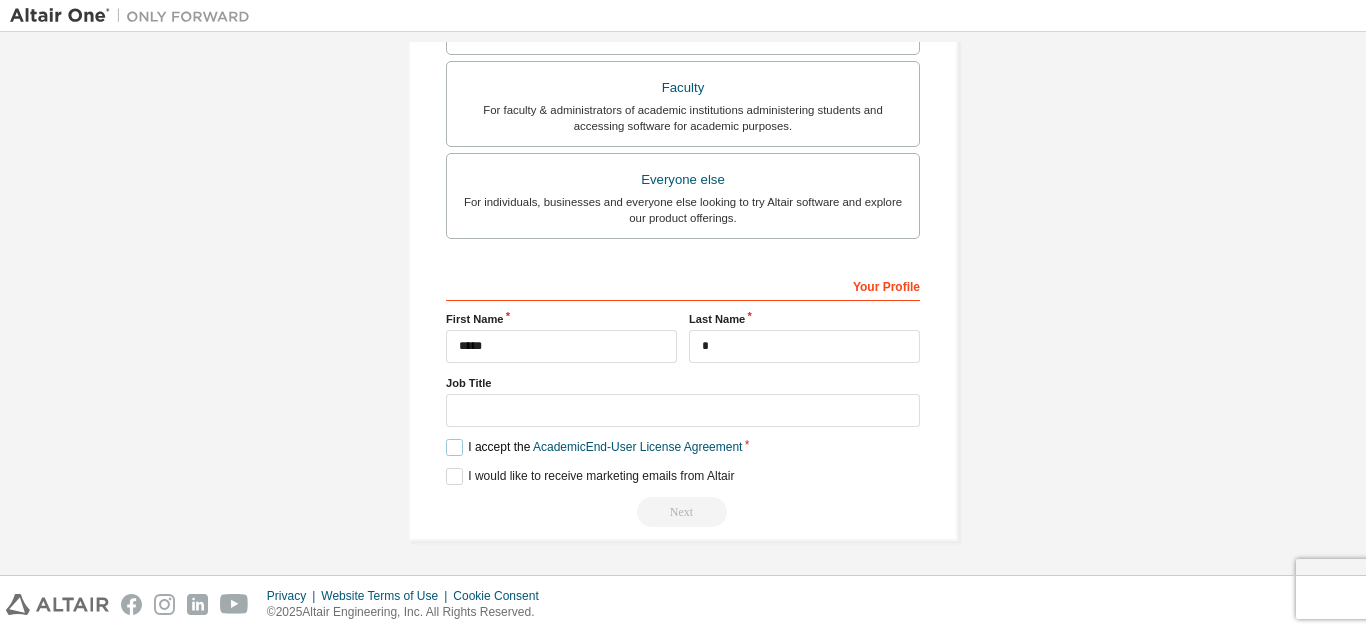 click on "I accept the   Academic   End-User License Agreement" at bounding box center (594, 447) 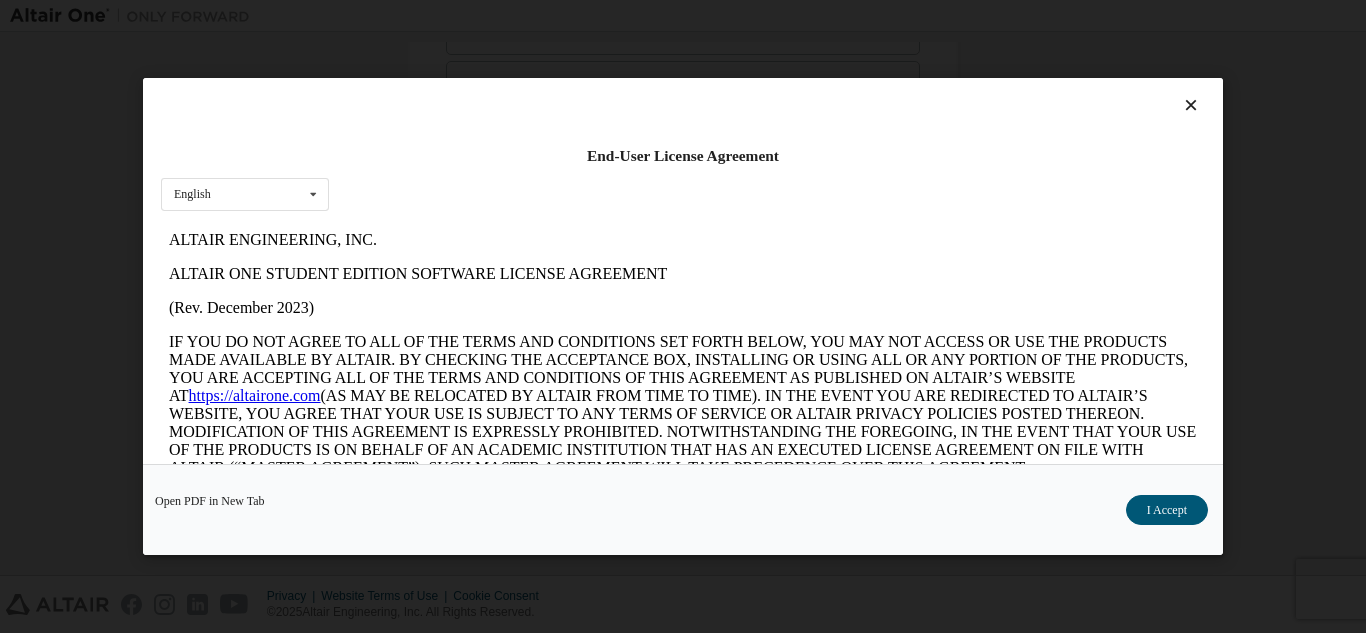 scroll, scrollTop: 0, scrollLeft: 0, axis: both 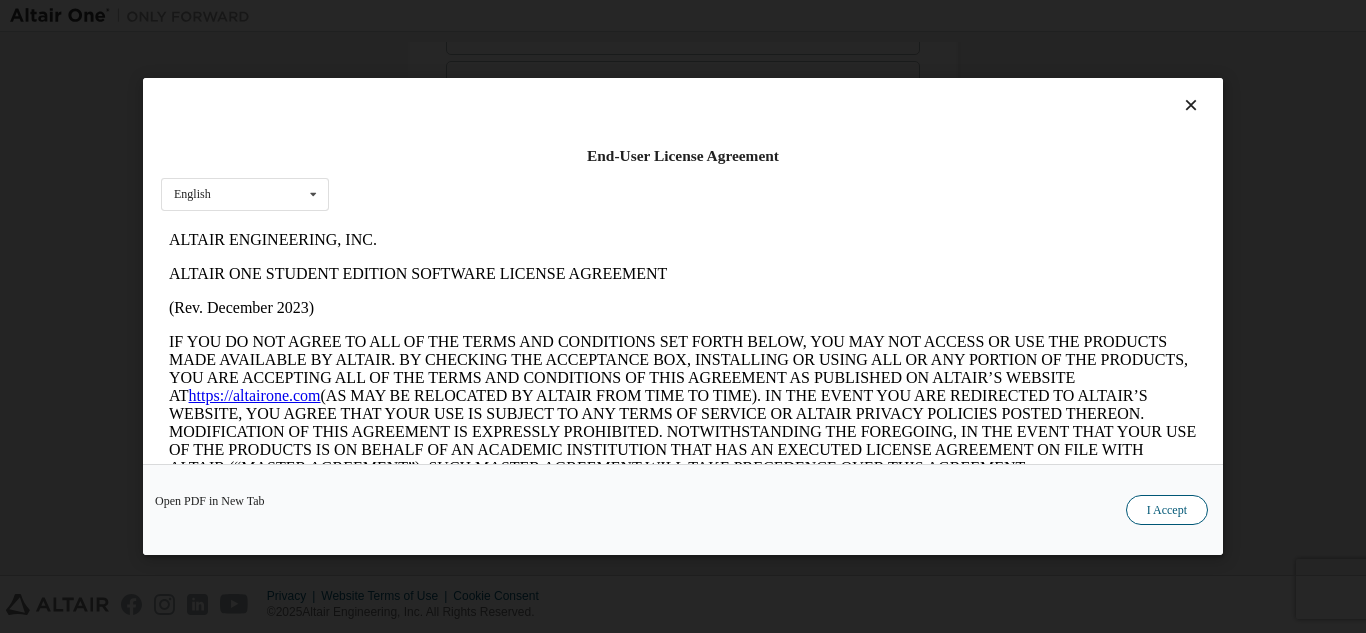 click on "I Accept" at bounding box center (1167, 510) 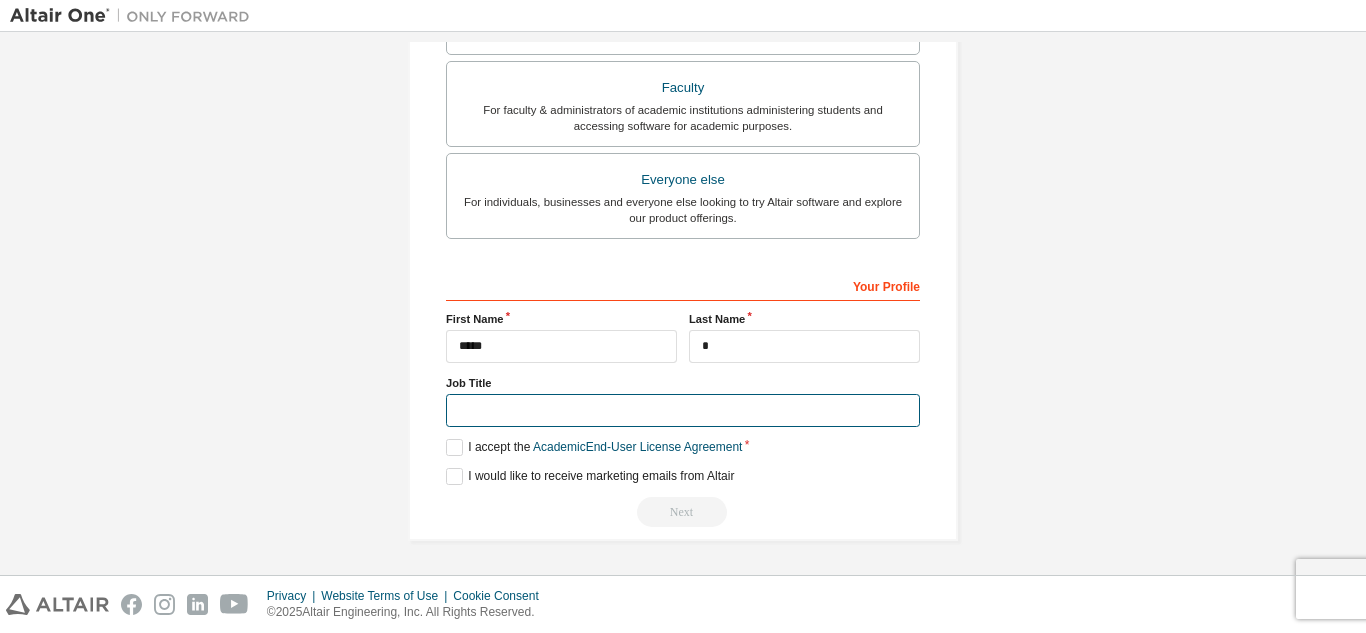 click at bounding box center [683, 410] 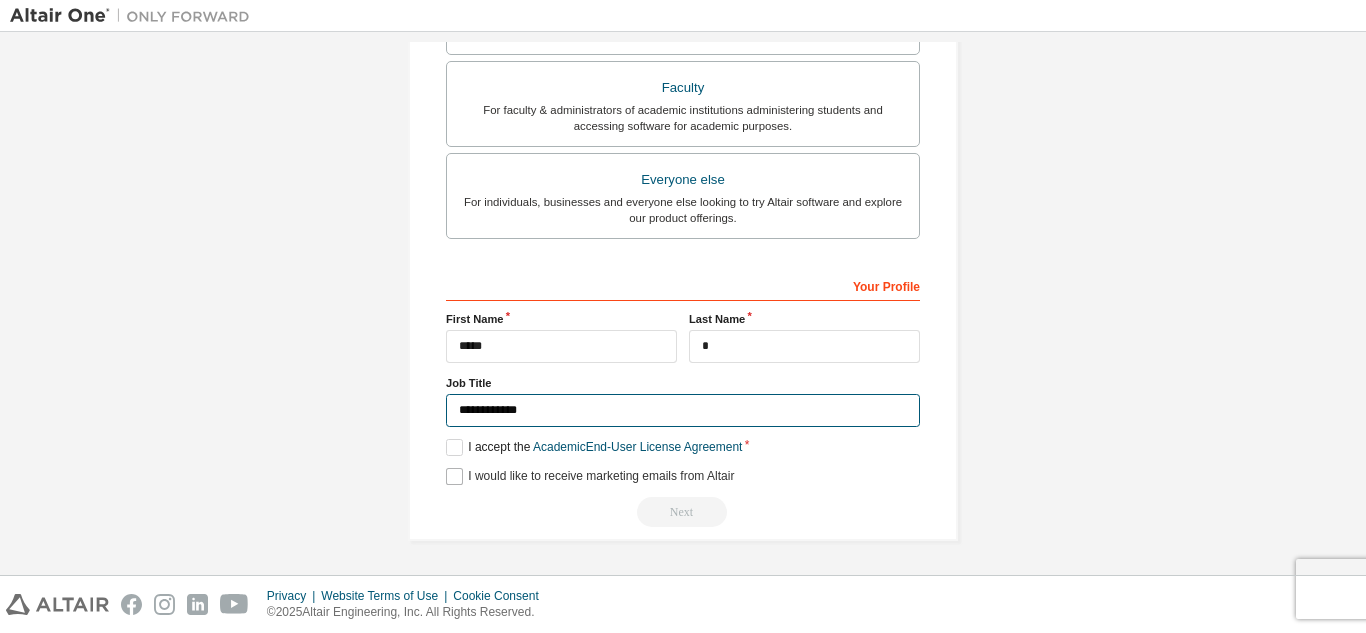 type on "**********" 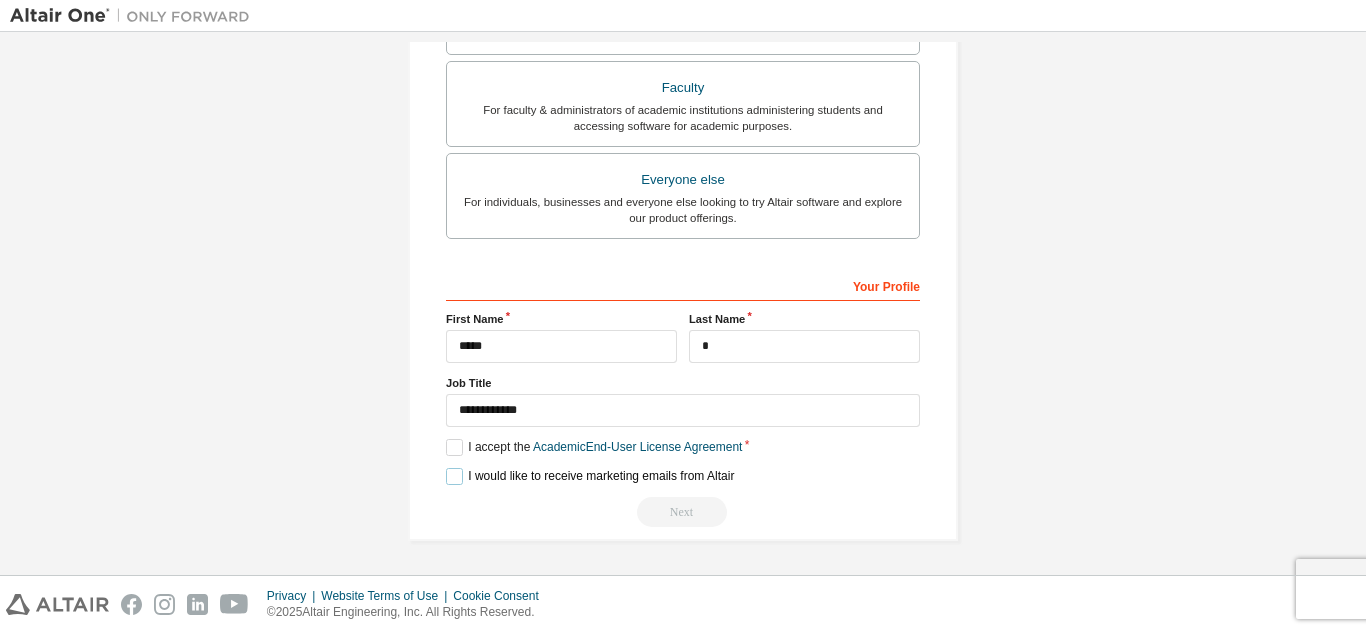 click on "I would like to receive marketing emails from Altair" at bounding box center (590, 476) 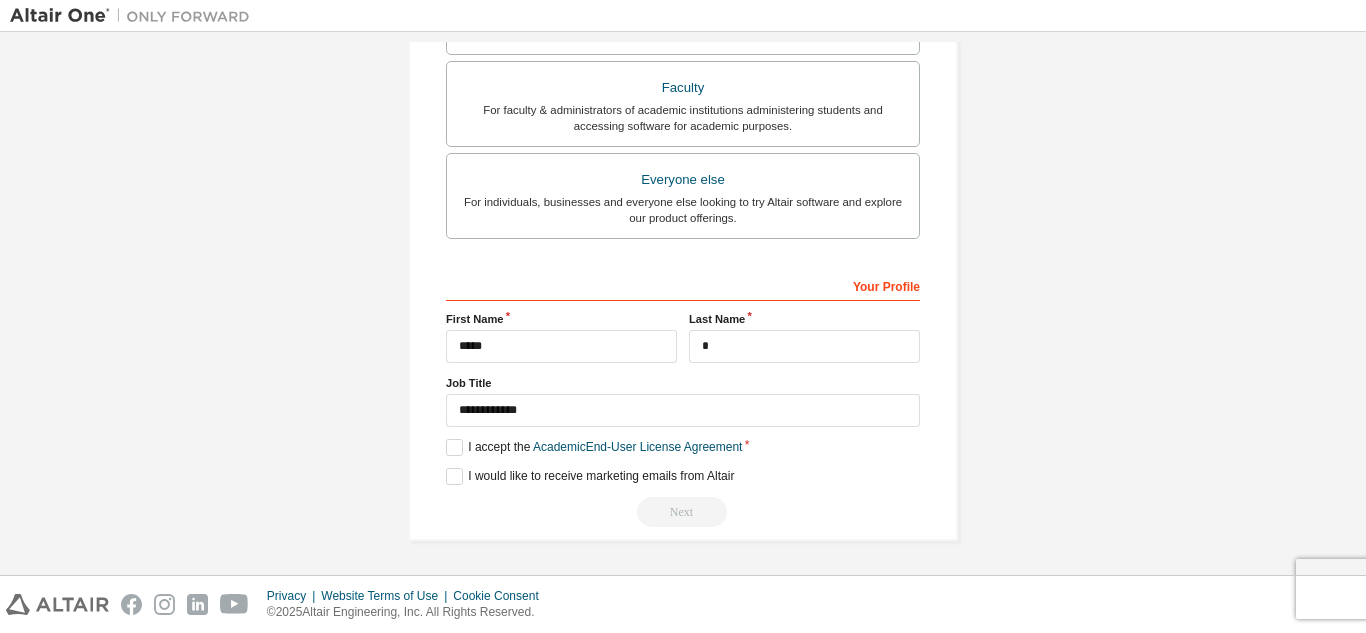 drag, startPoint x: 1345, startPoint y: 379, endPoint x: 1355, endPoint y: 389, distance: 14.142136 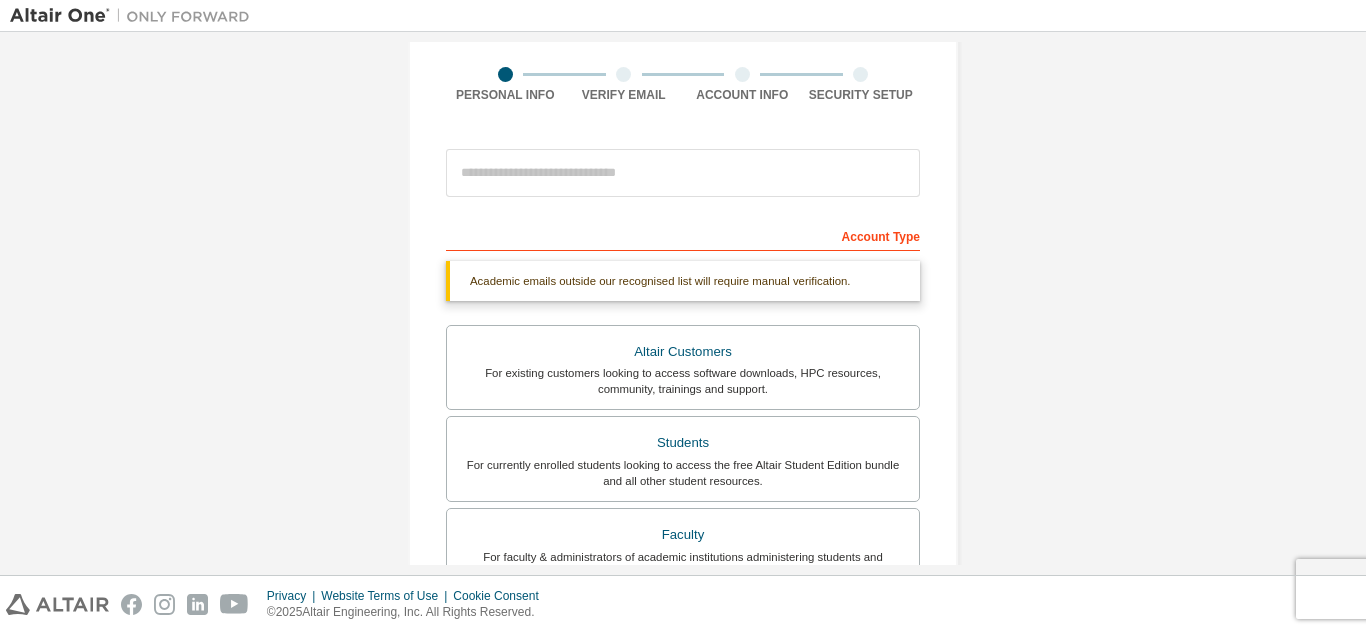scroll, scrollTop: 104, scrollLeft: 0, axis: vertical 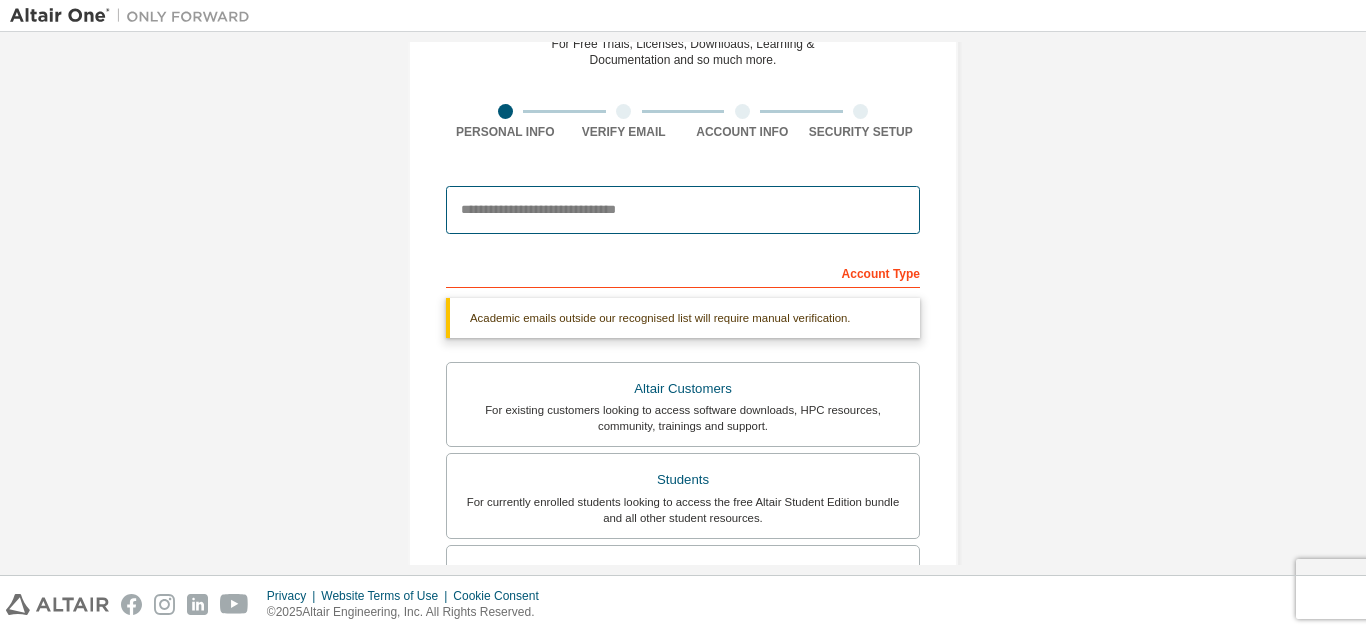 click at bounding box center (683, 210) 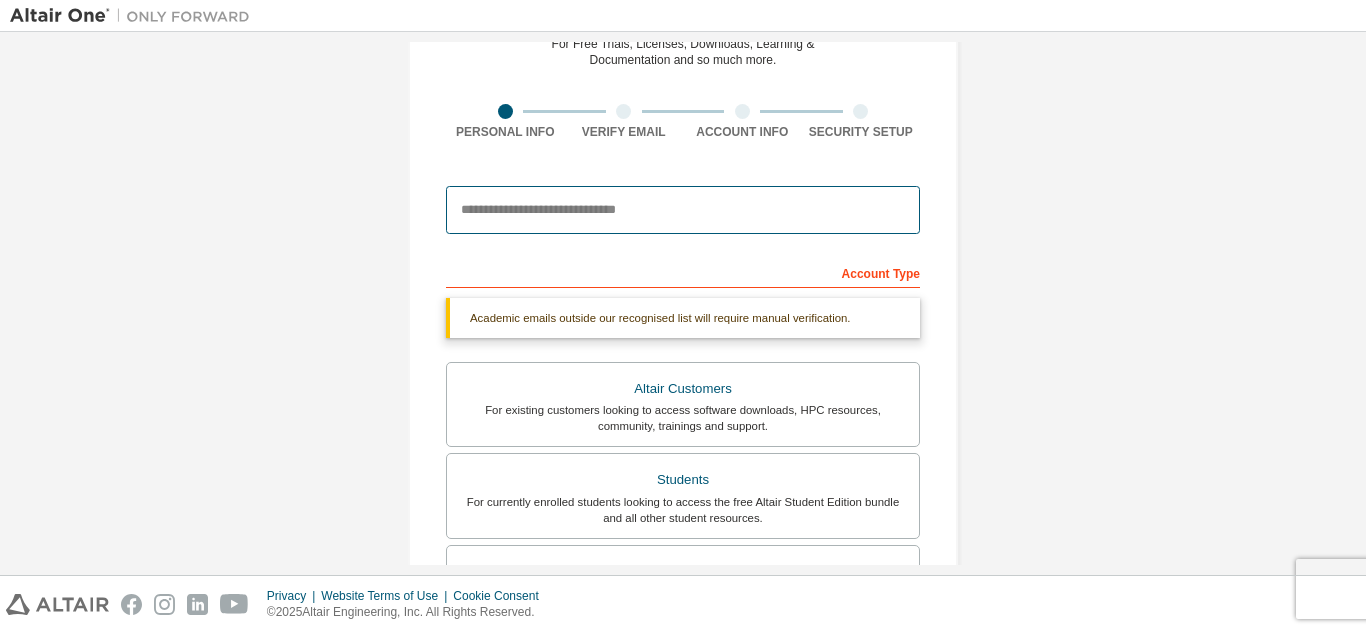 type on "**********" 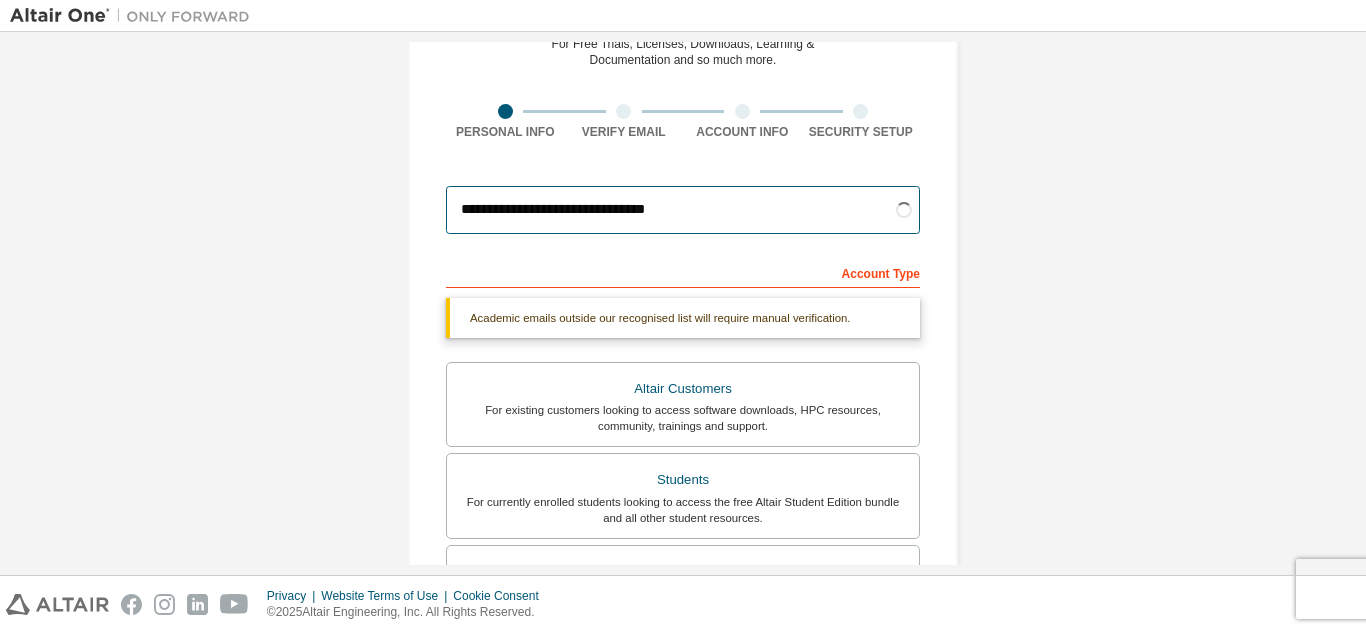 click on "**********" at bounding box center (683, 210) 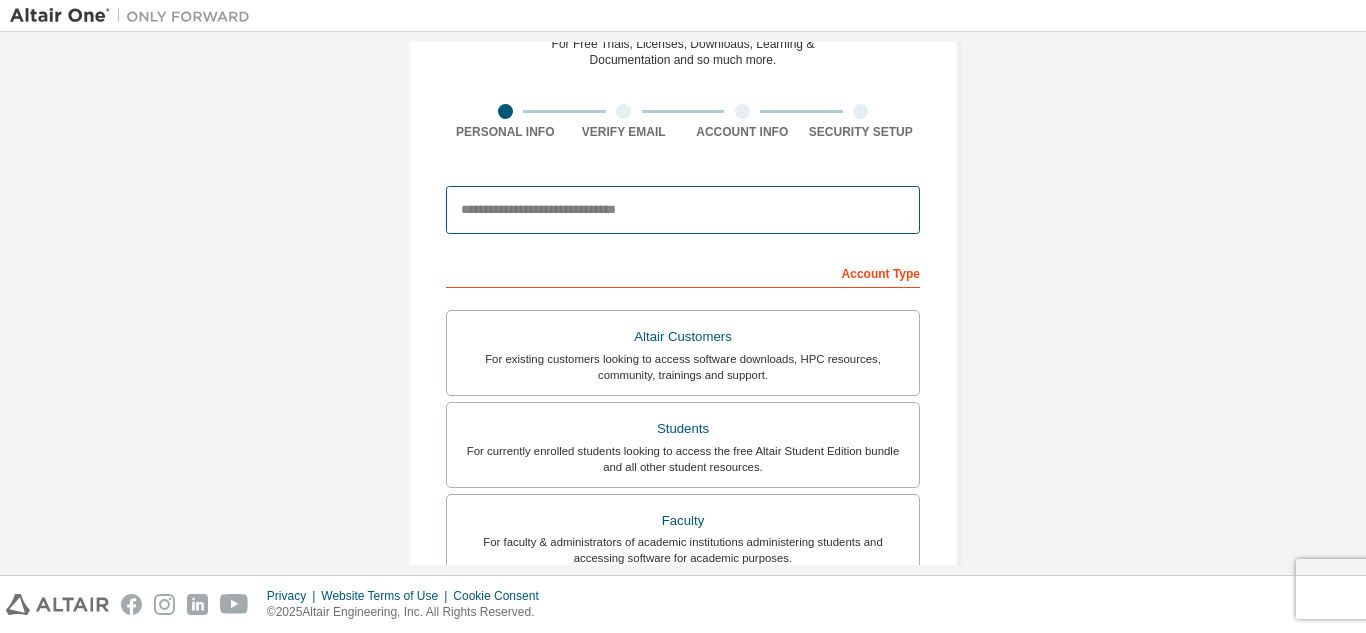 click at bounding box center [683, 210] 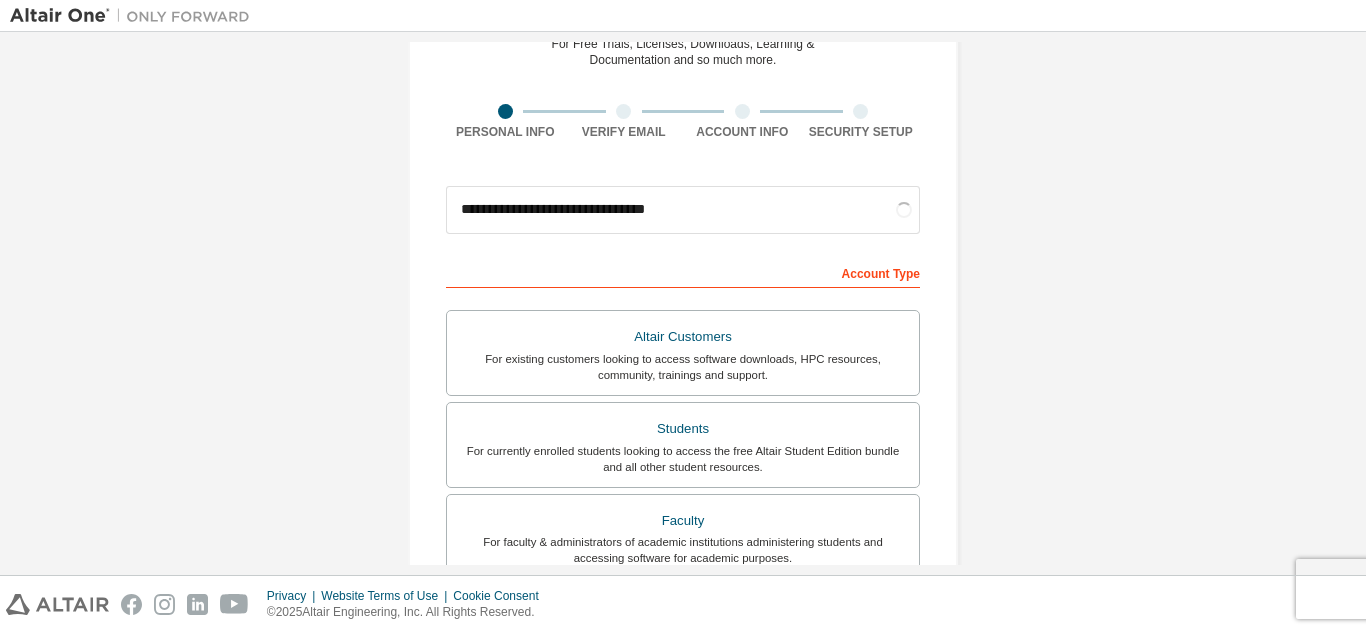 click on "Account Type" at bounding box center (683, 272) 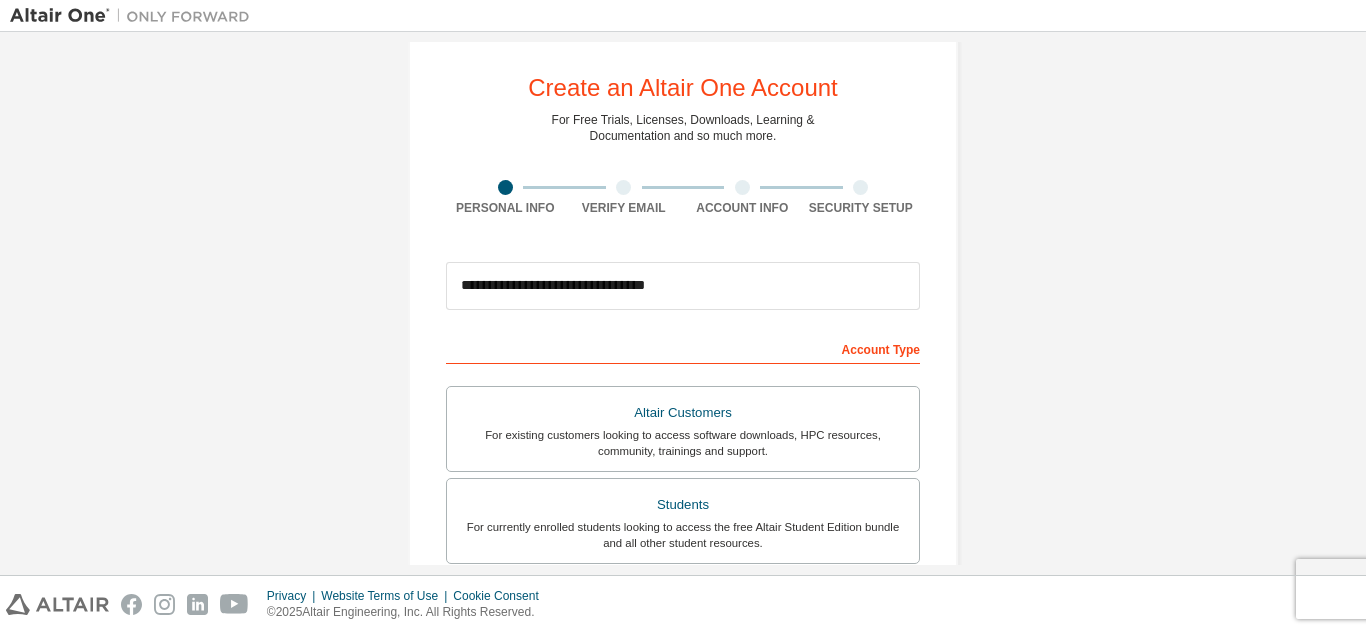 scroll, scrollTop: 24, scrollLeft: 0, axis: vertical 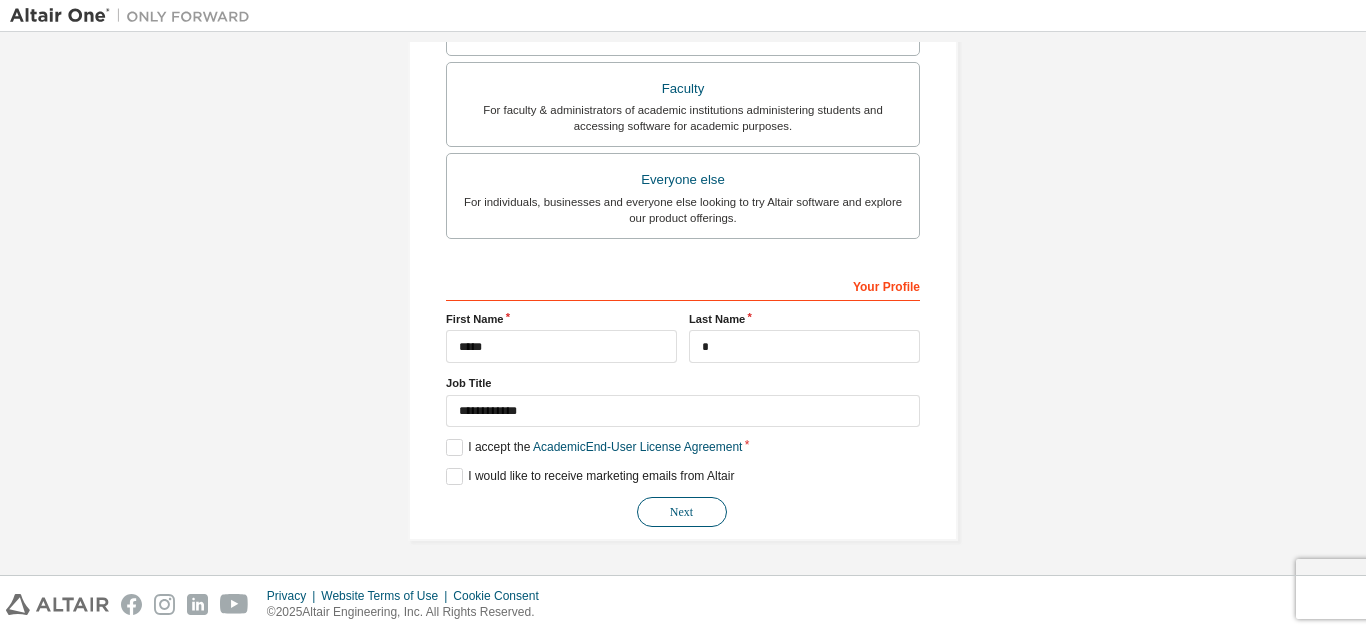 click on "Next" at bounding box center (682, 512) 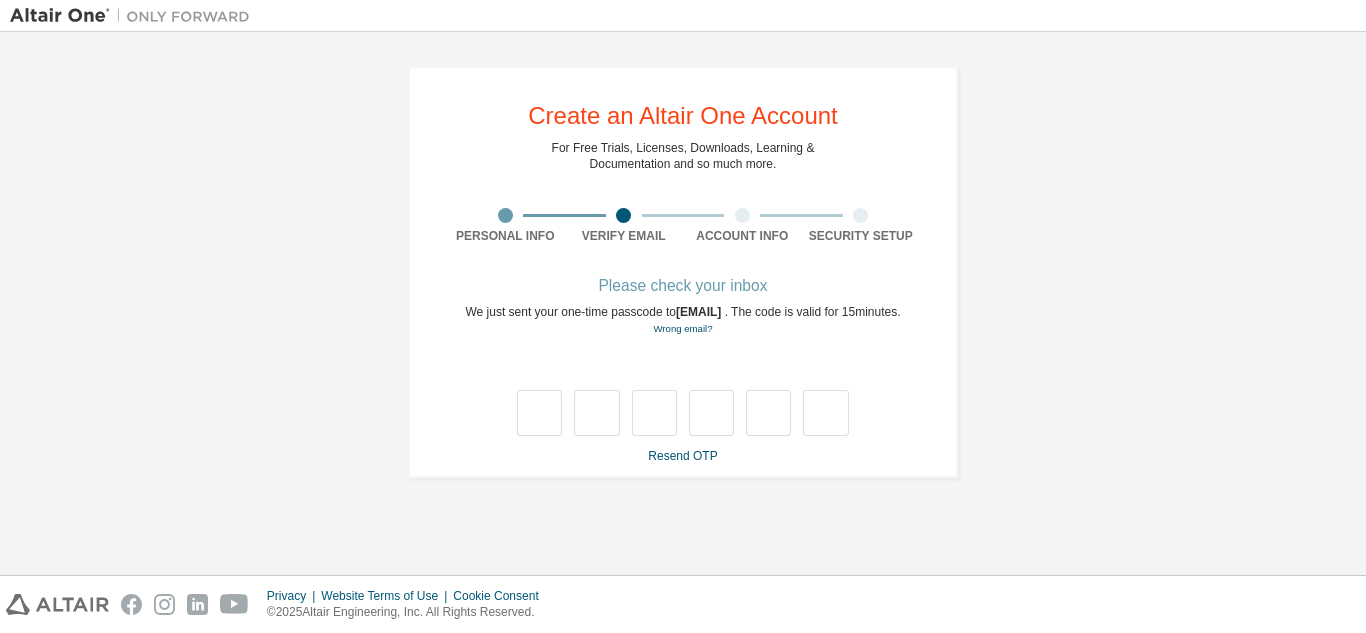 scroll, scrollTop: 0, scrollLeft: 0, axis: both 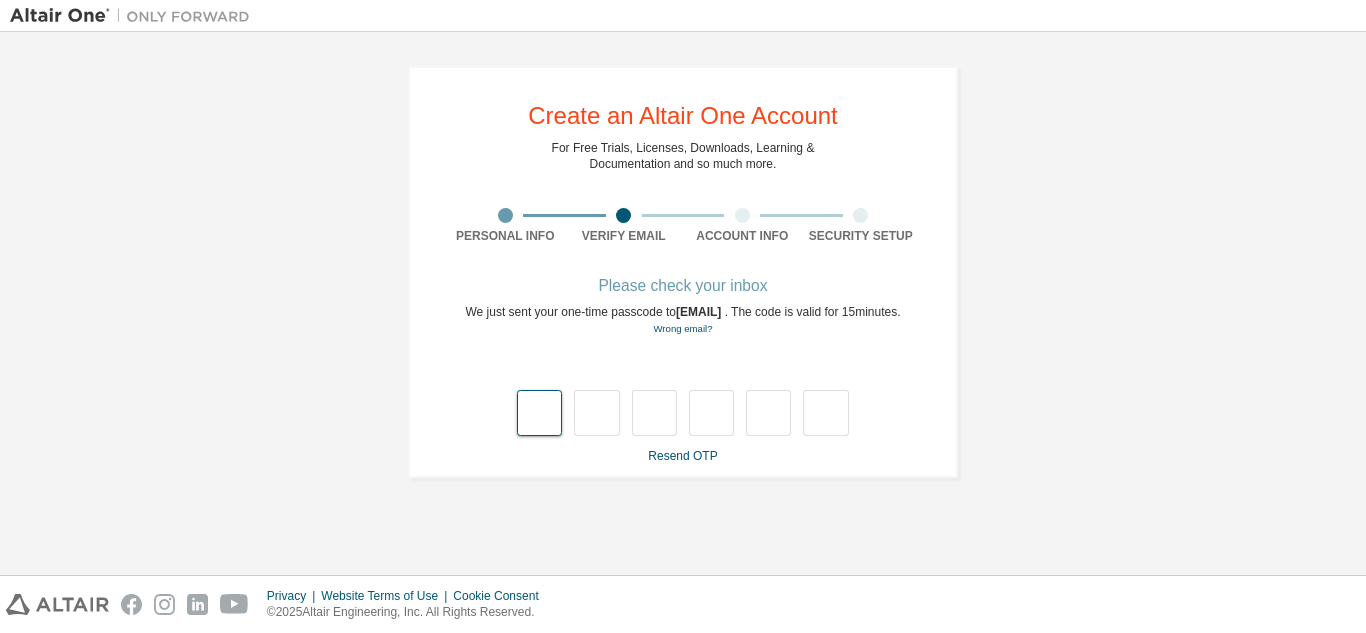 type on "*" 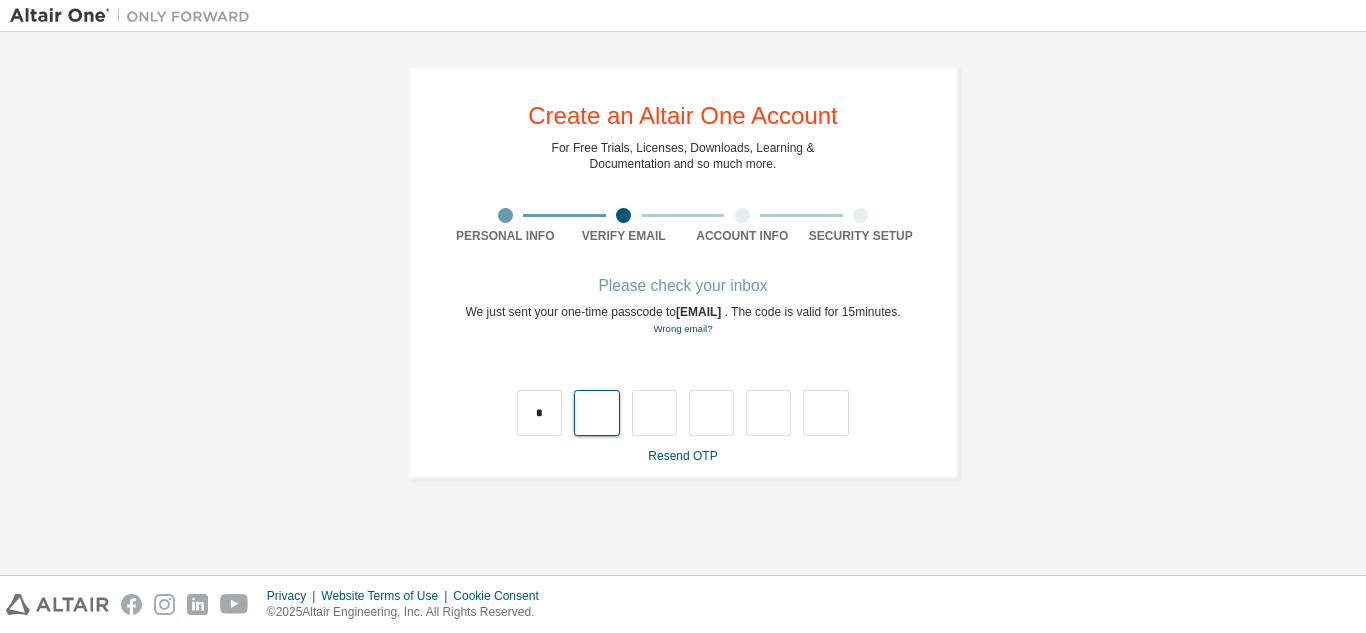 type on "*" 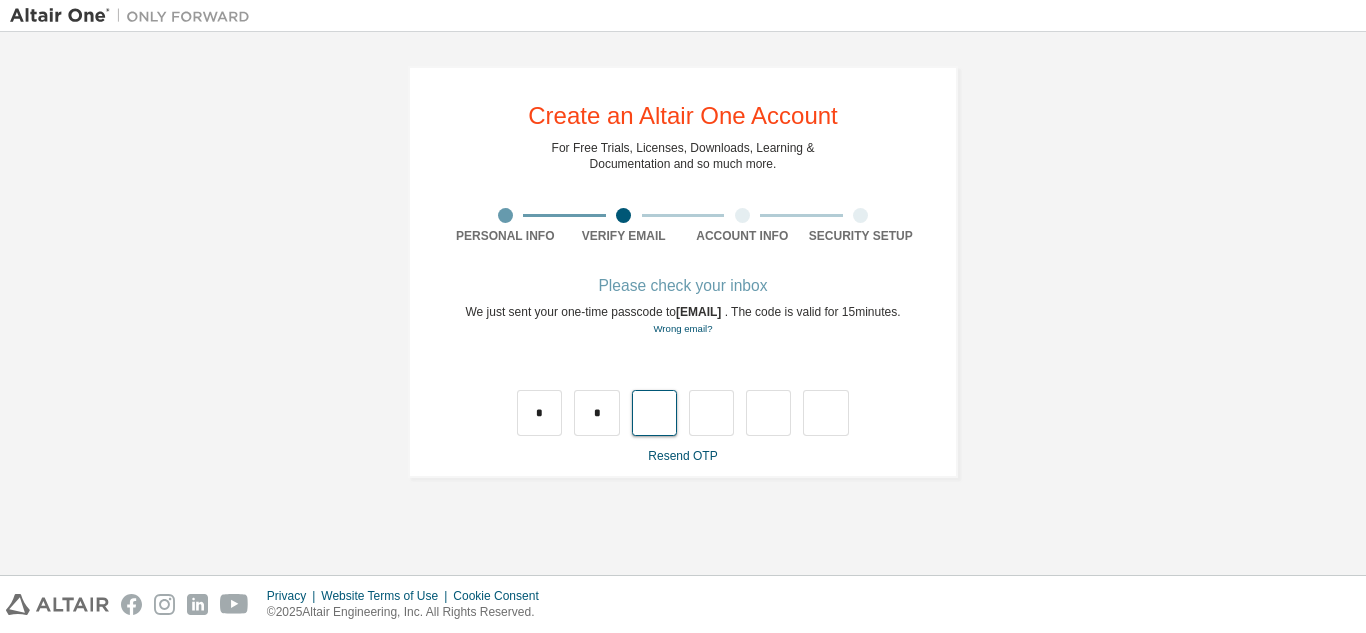 type on "*" 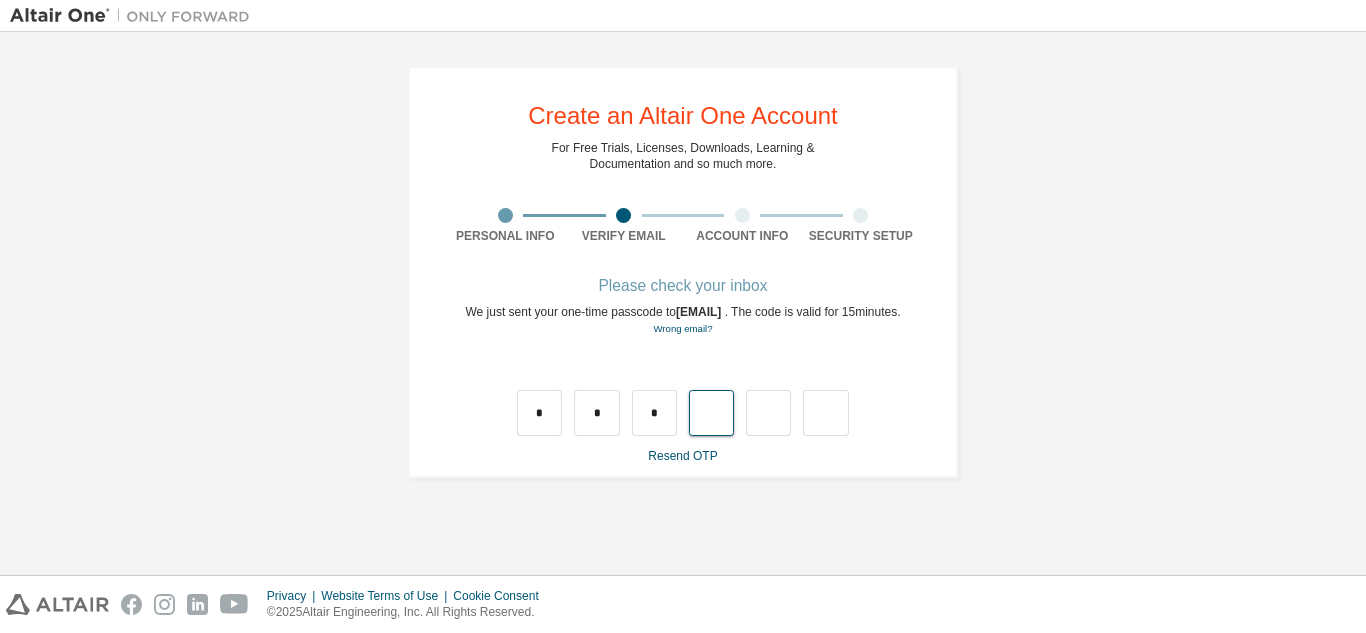 type on "*" 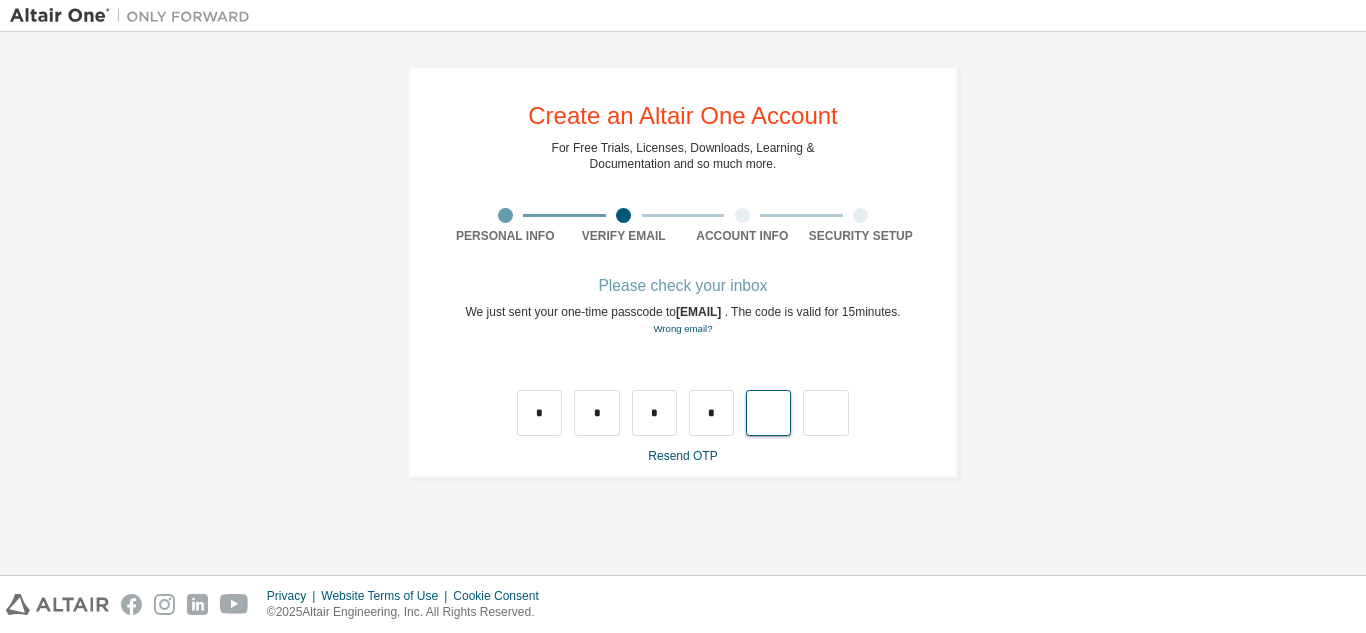 type on "*" 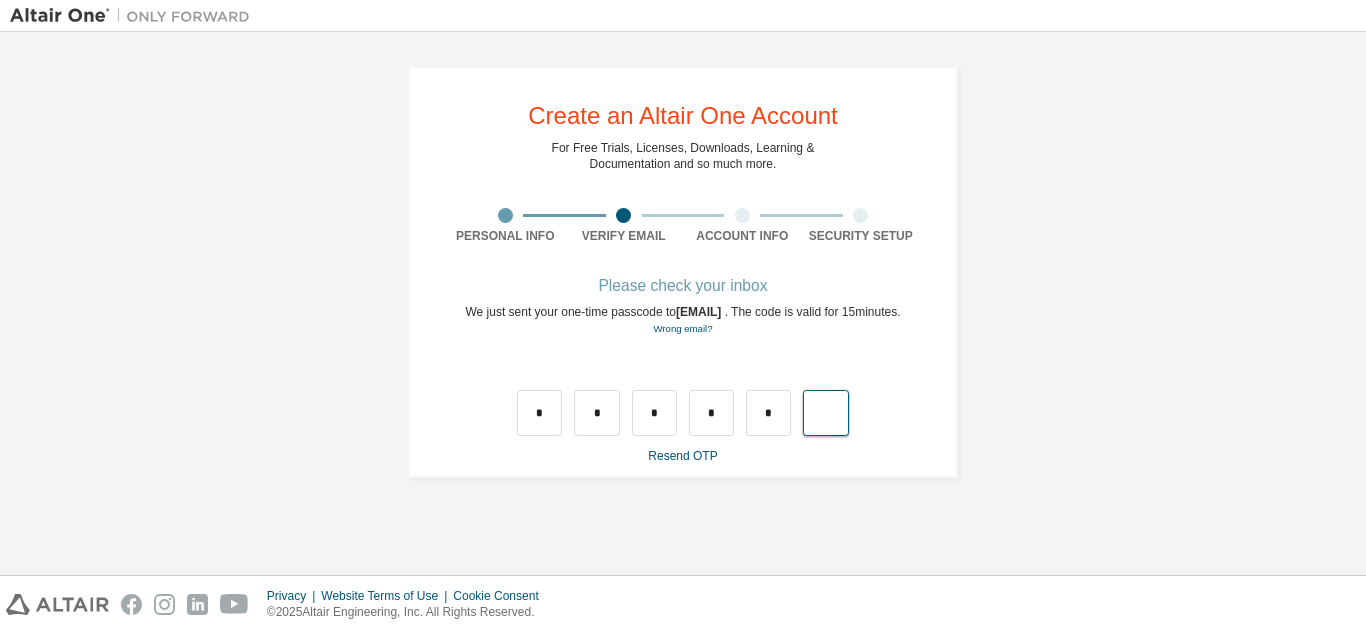 type on "*" 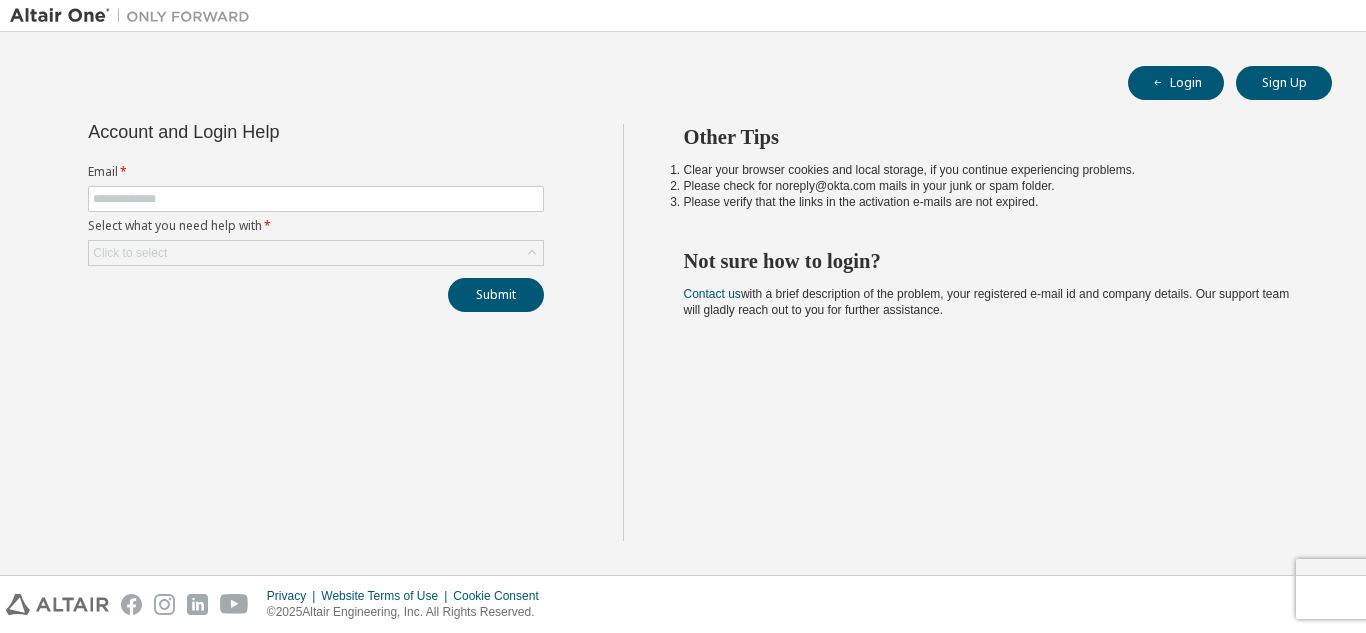 scroll, scrollTop: 0, scrollLeft: 0, axis: both 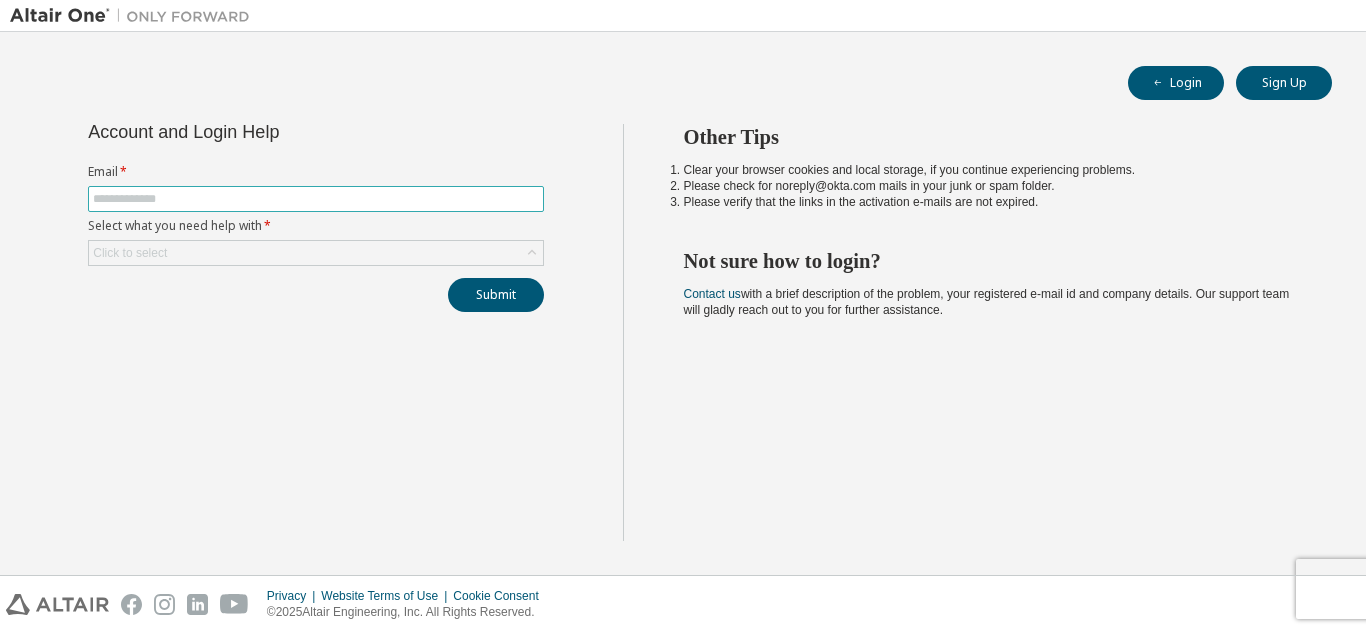 click at bounding box center [316, 199] 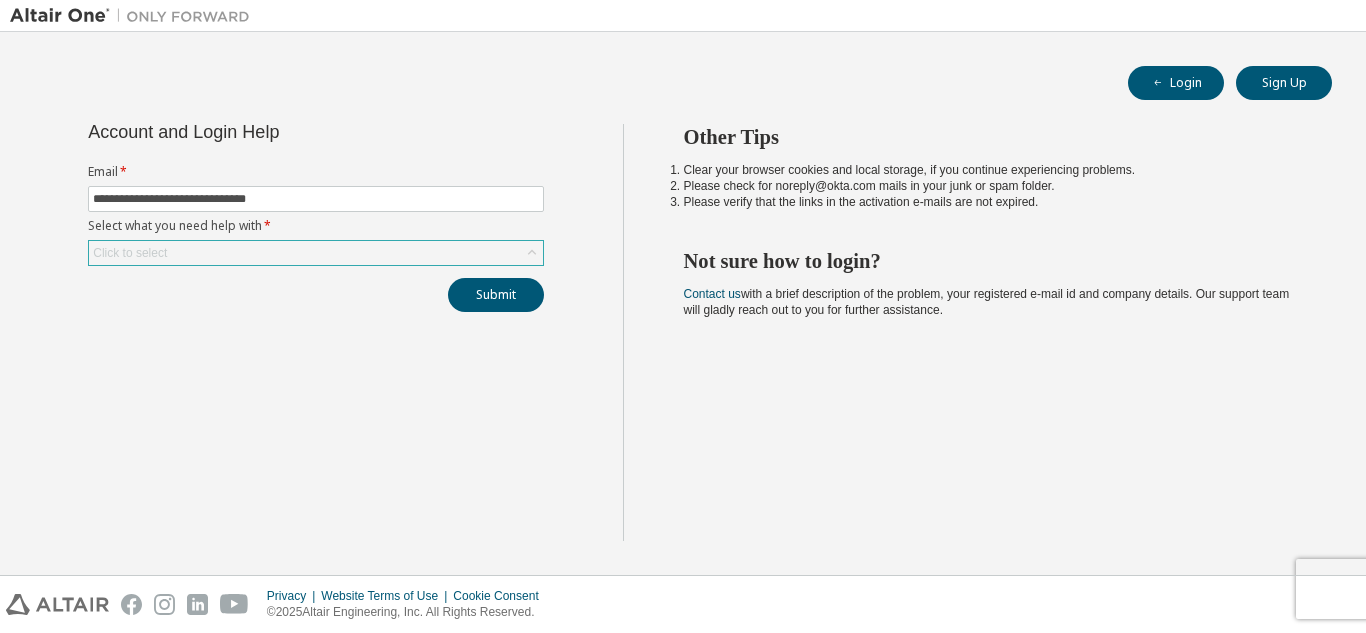 click on "Click to select" at bounding box center [316, 253] 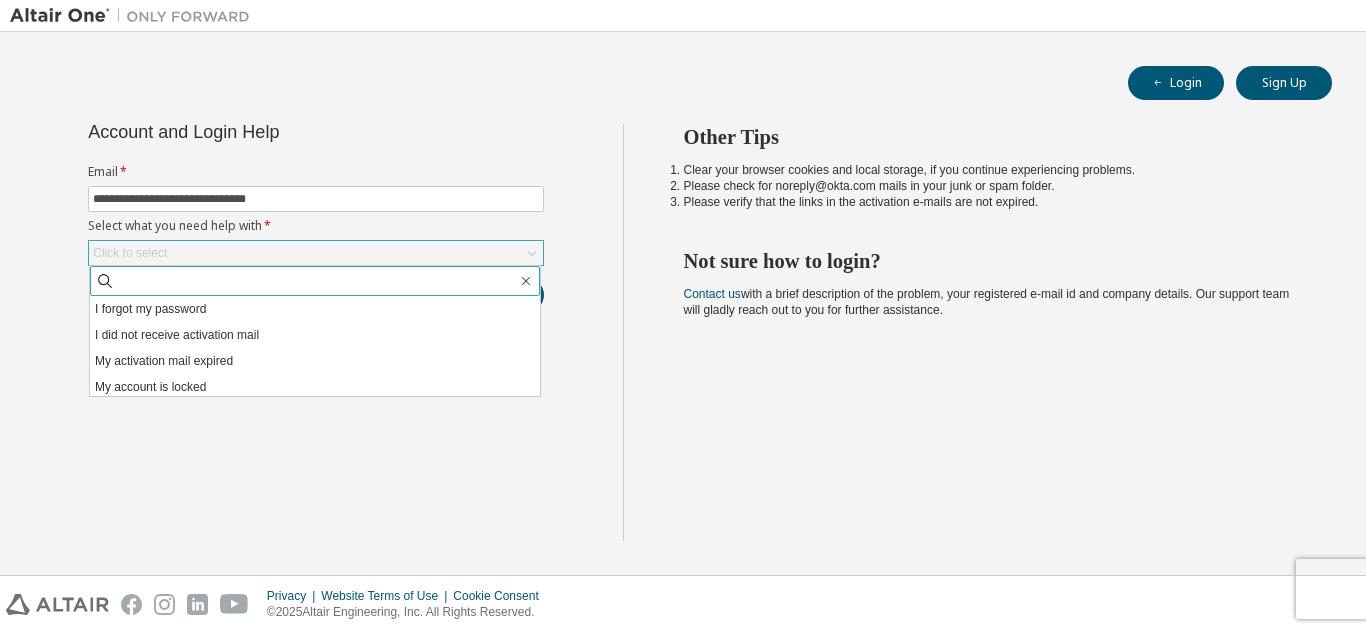 click at bounding box center [316, 281] 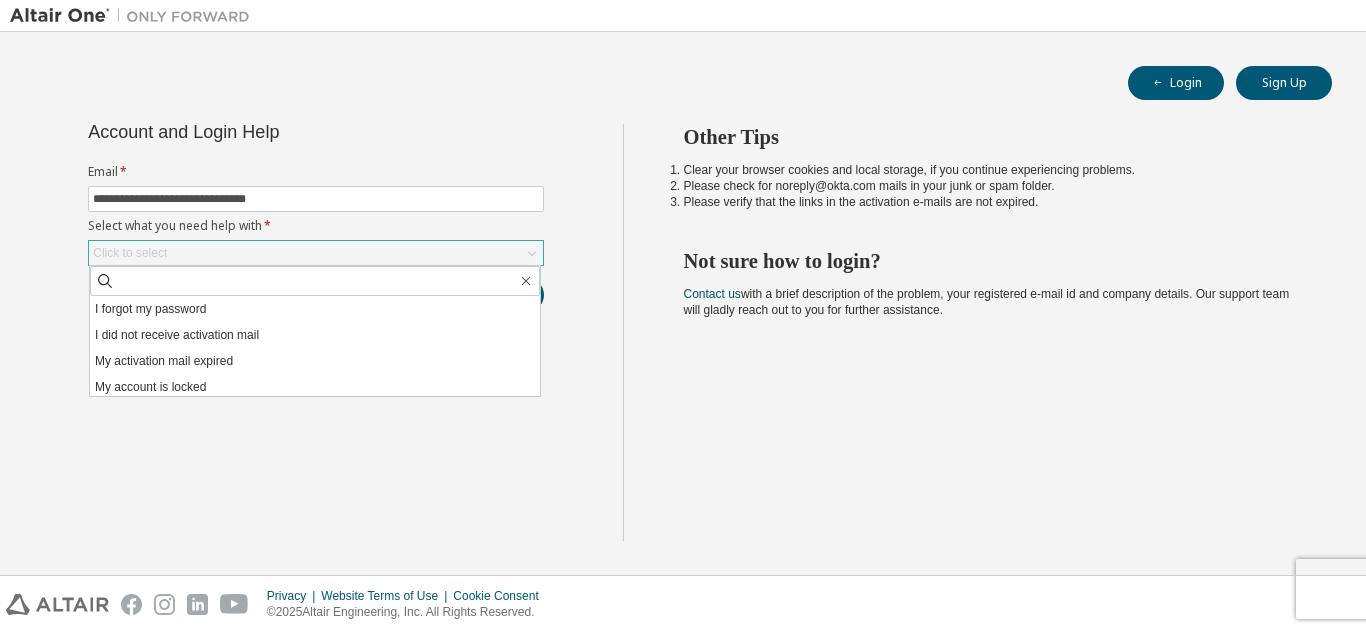 click on "Click to select" at bounding box center (316, 253) 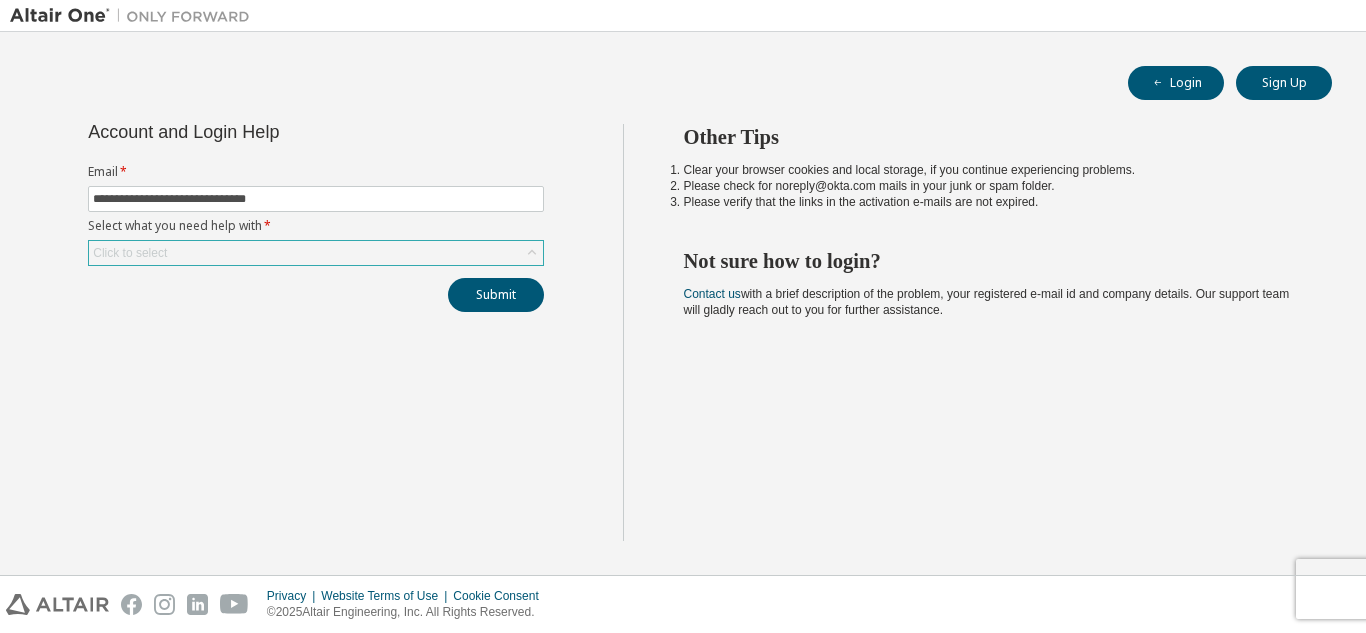 click on "Click to select" at bounding box center [316, 253] 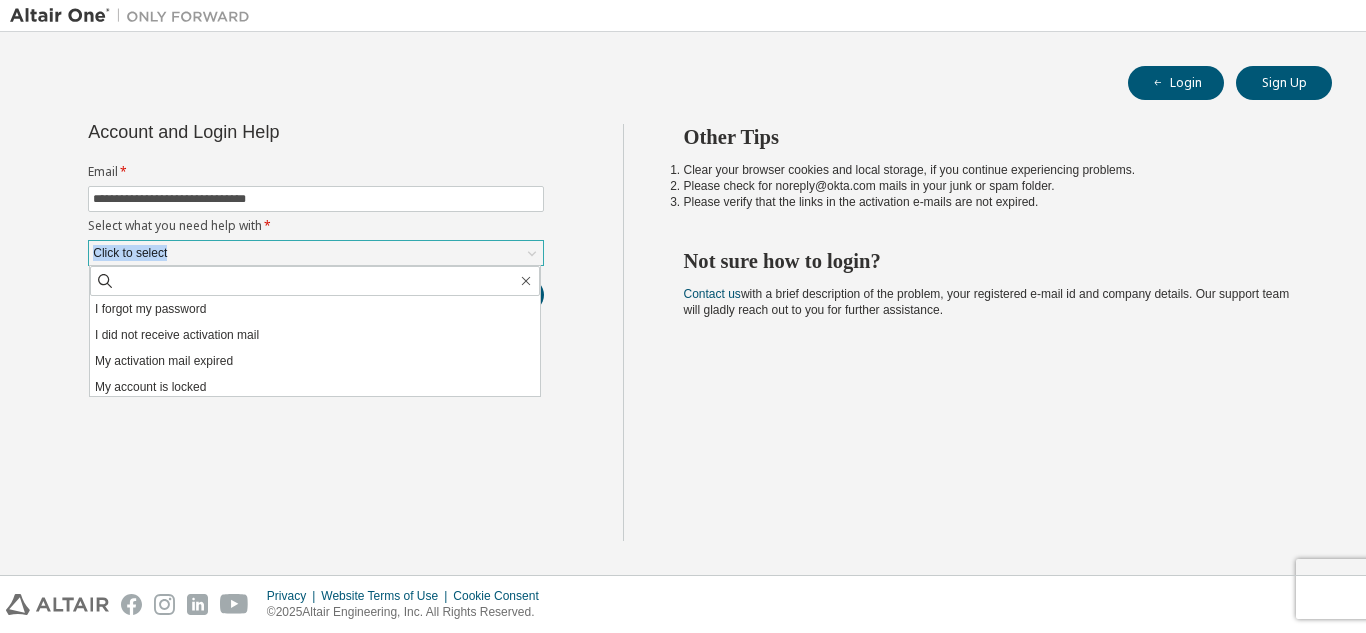 click on "Click to select" at bounding box center [316, 253] 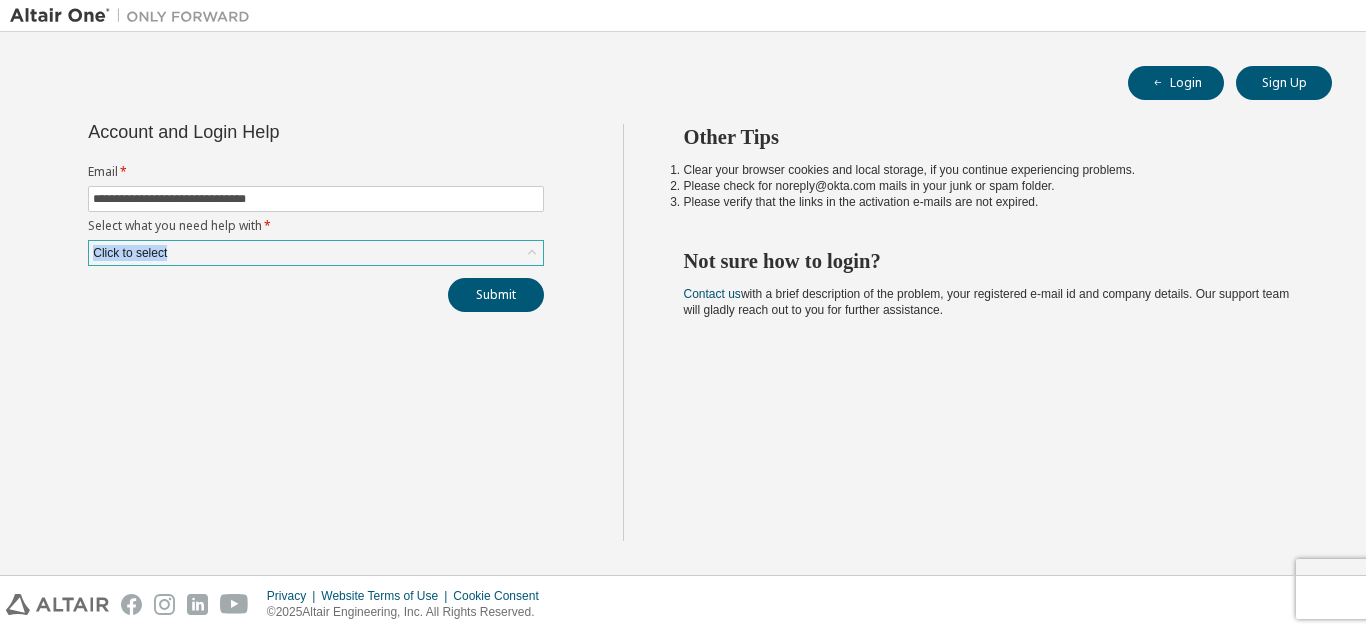 click on "Click to select" at bounding box center (316, 253) 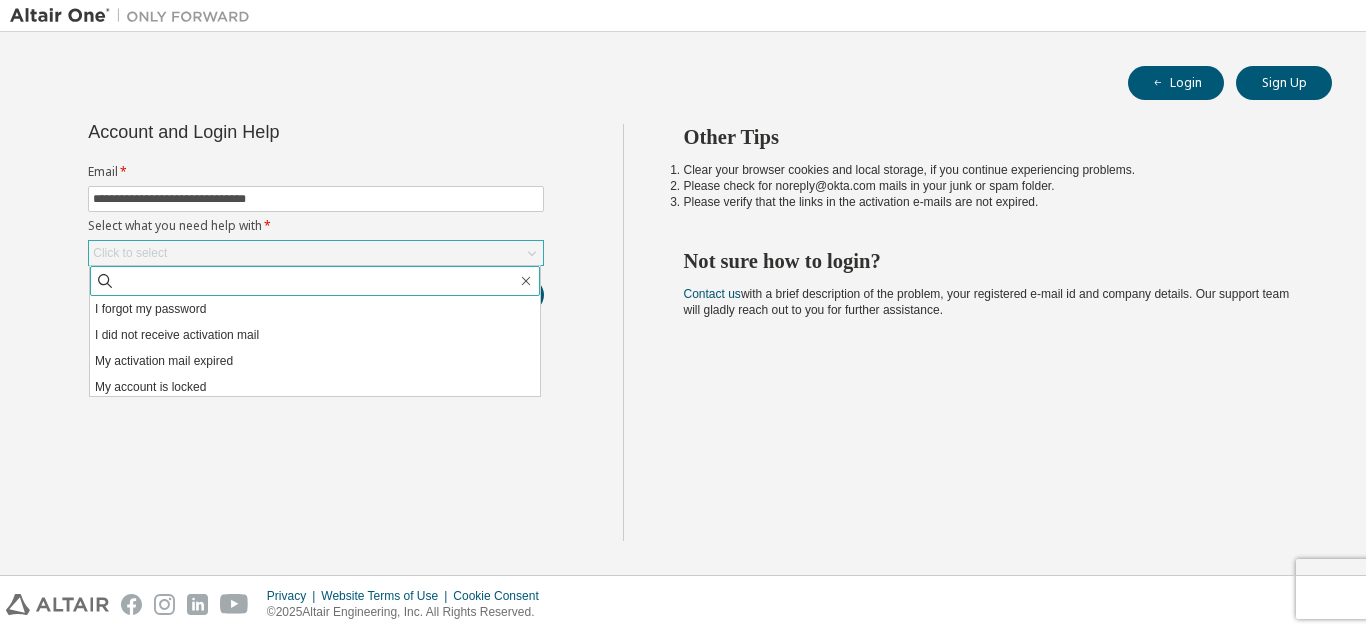 click at bounding box center [316, 281] 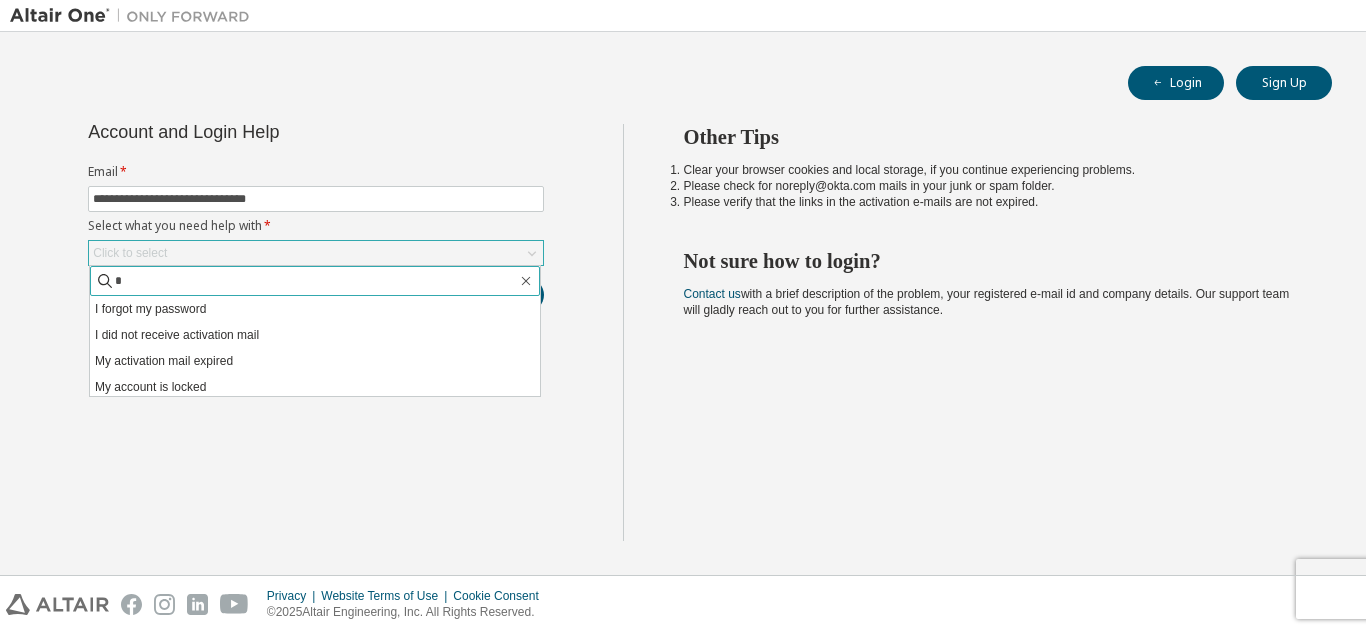 click at bounding box center (316, 281) 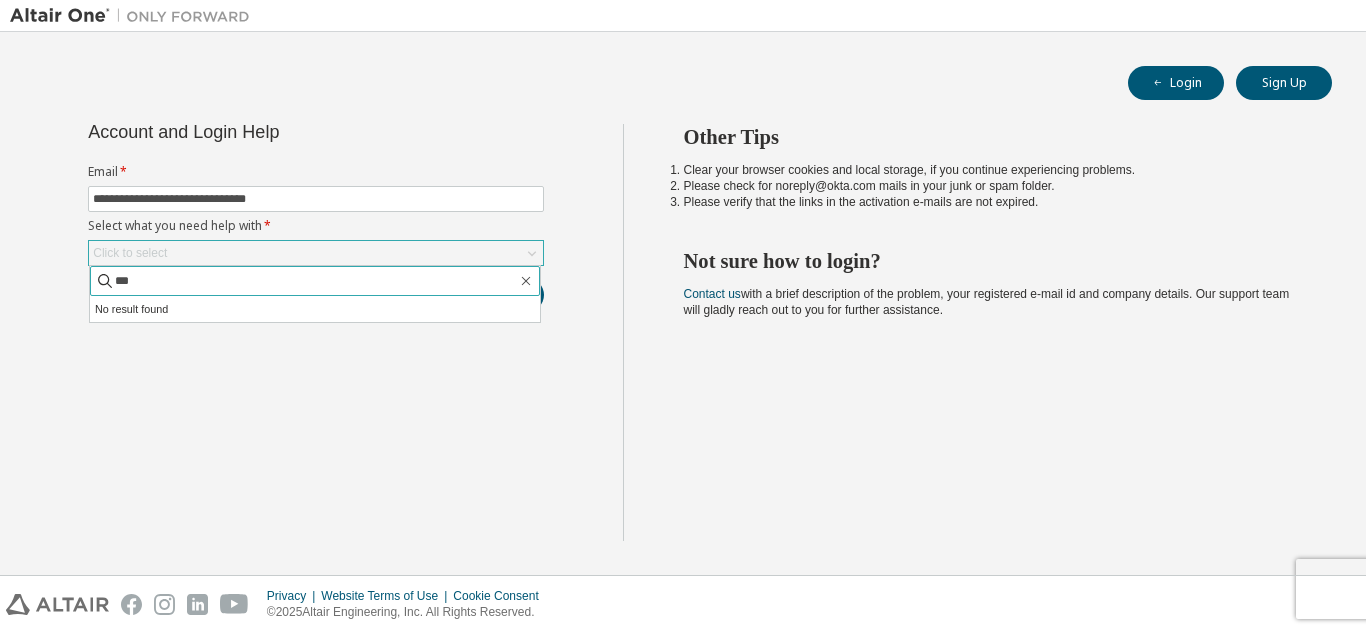type on "*" 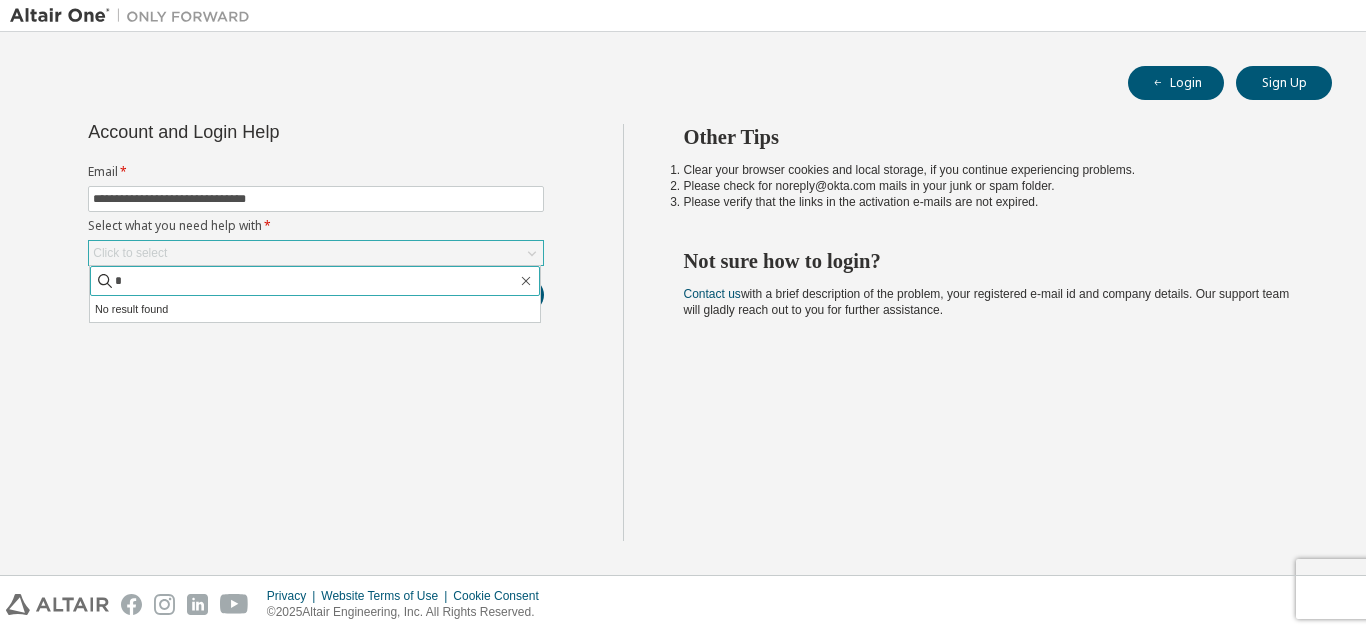 type 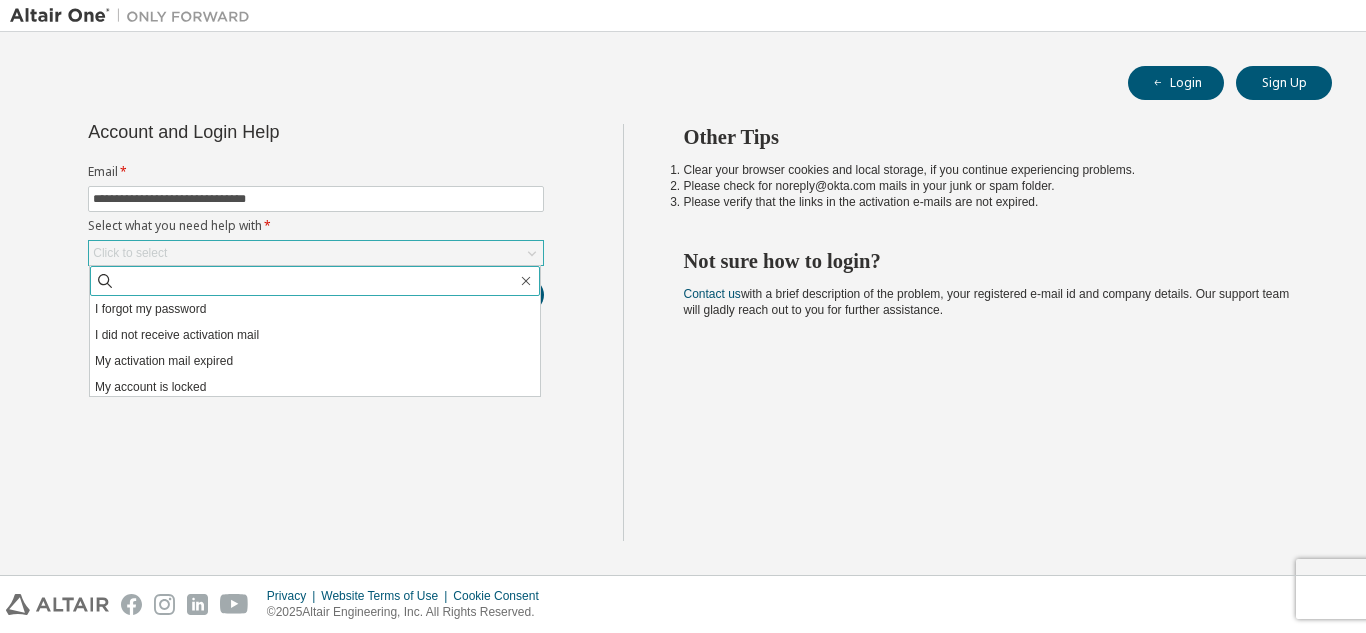 click at bounding box center (316, 281) 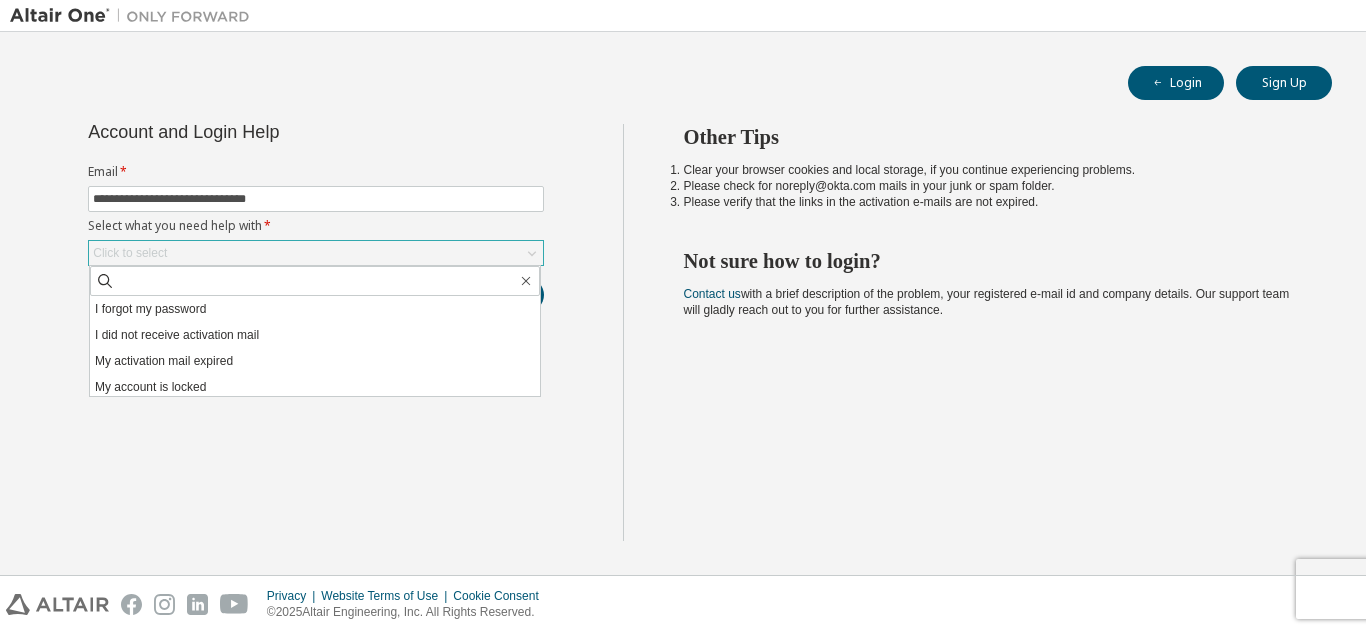 click on "Click to select" at bounding box center [130, 253] 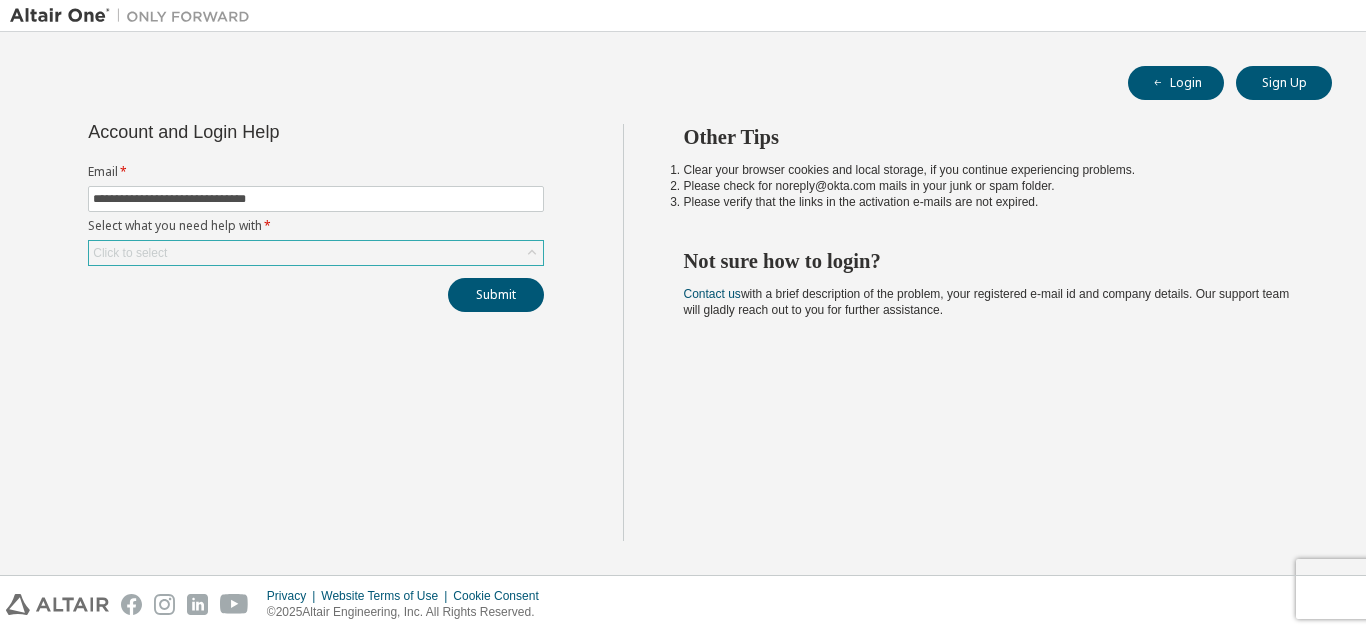 click on "Click to select" at bounding box center (130, 253) 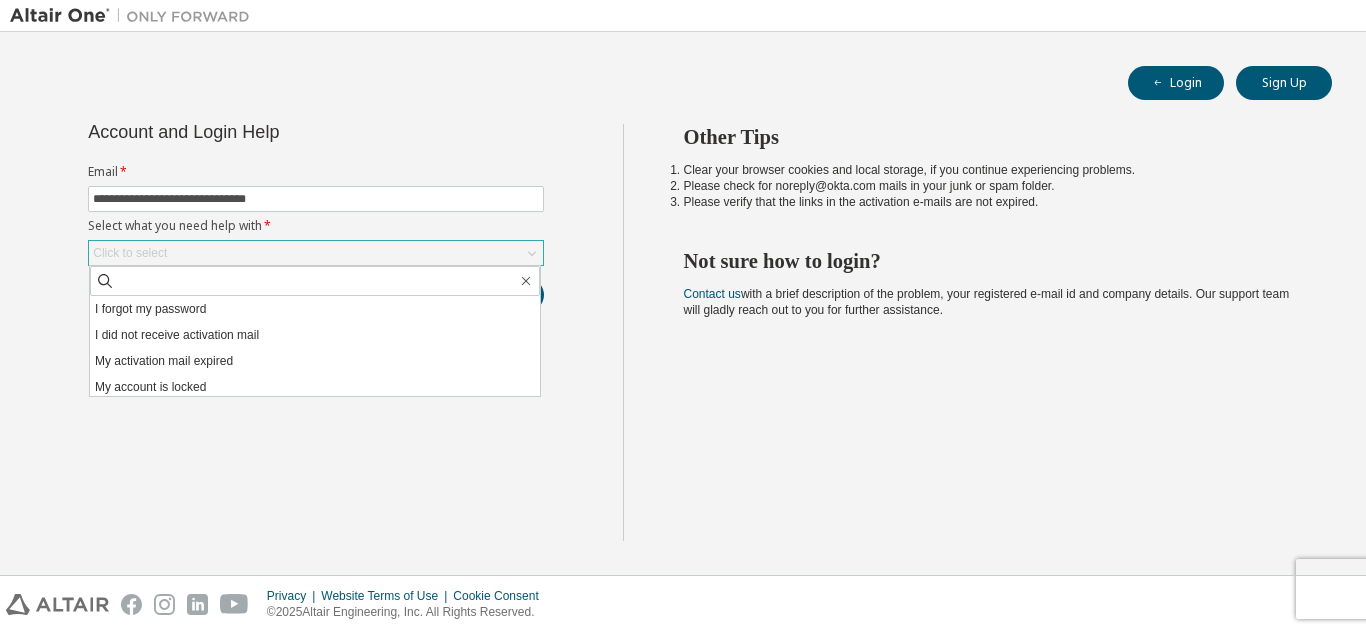 click on "Click to select" at bounding box center [130, 253] 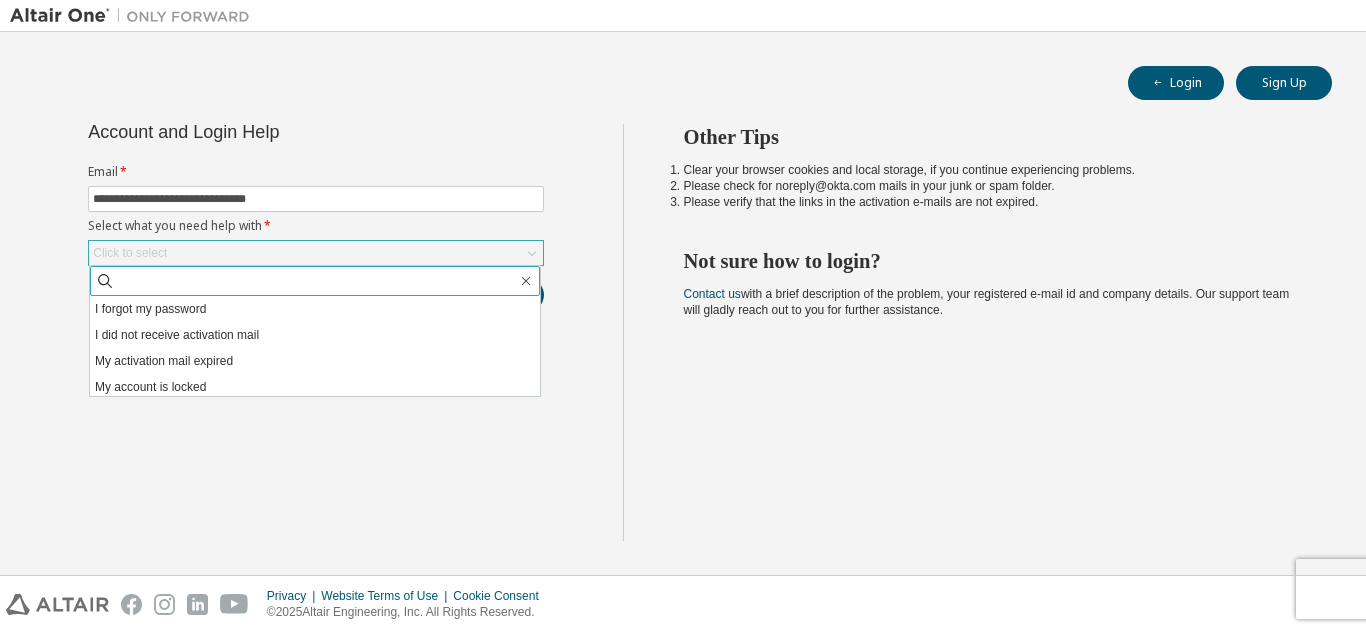 drag, startPoint x: 118, startPoint y: 295, endPoint x: 136, endPoint y: 274, distance: 27.658634 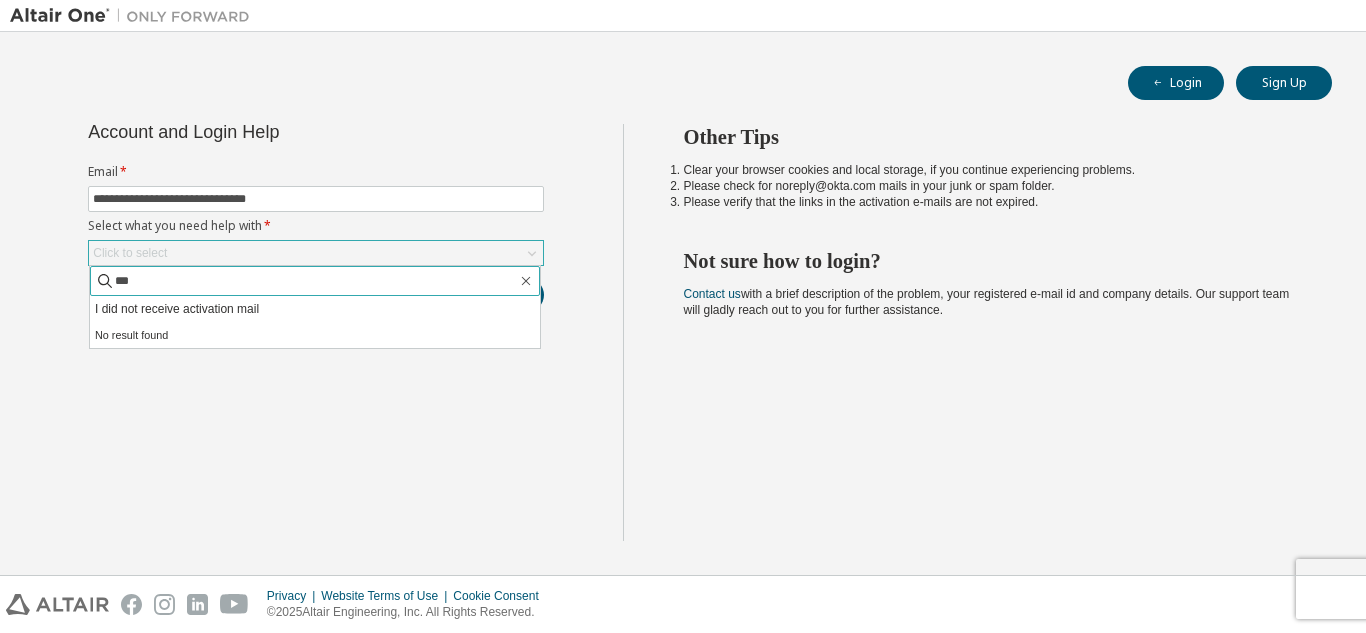 type on "*" 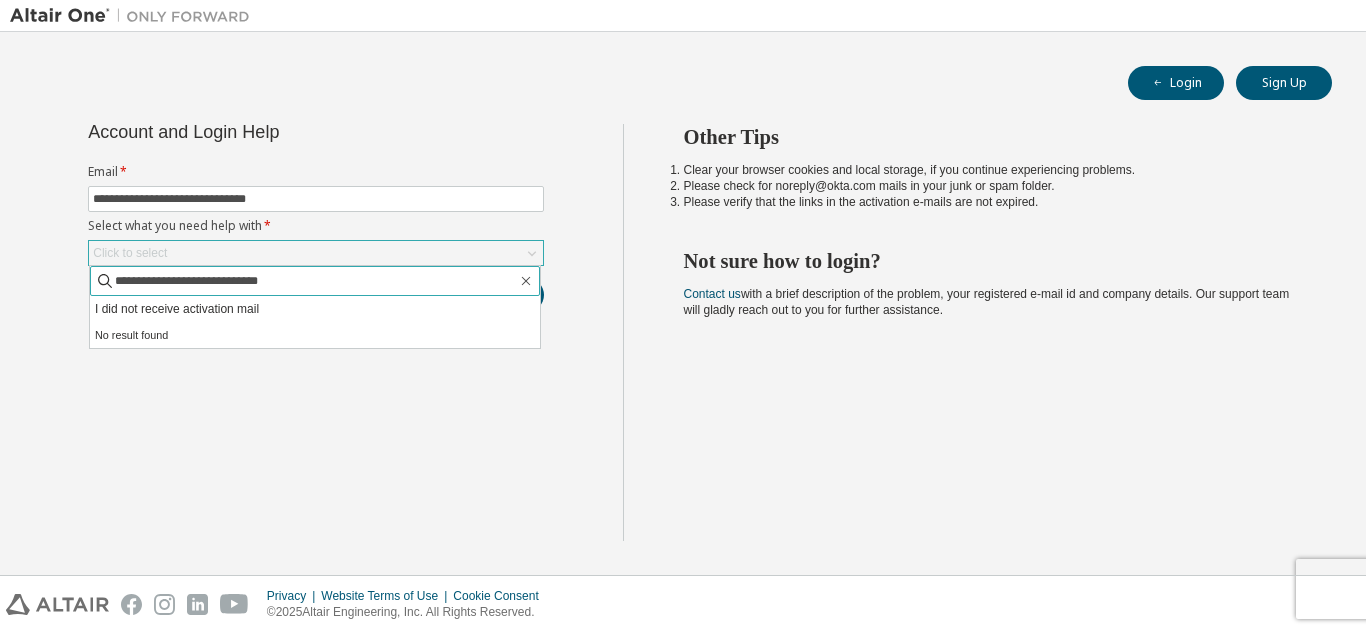 type on "**********" 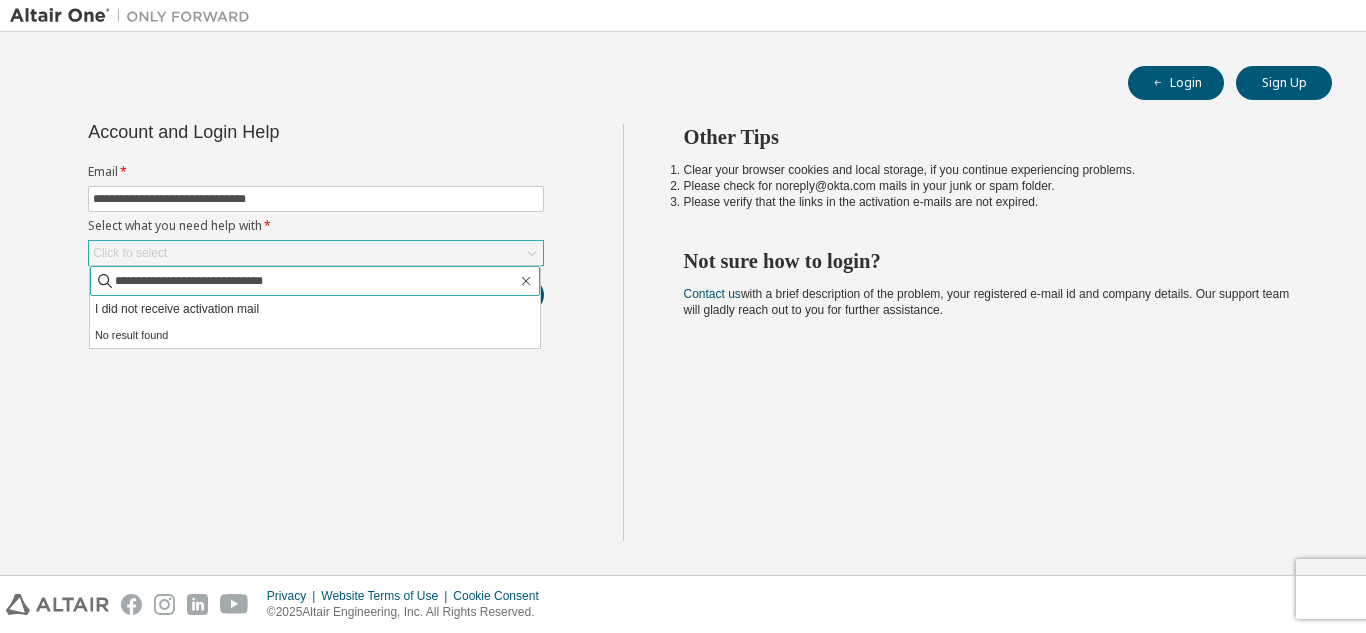 click on "Submit" at bounding box center (496, 295) 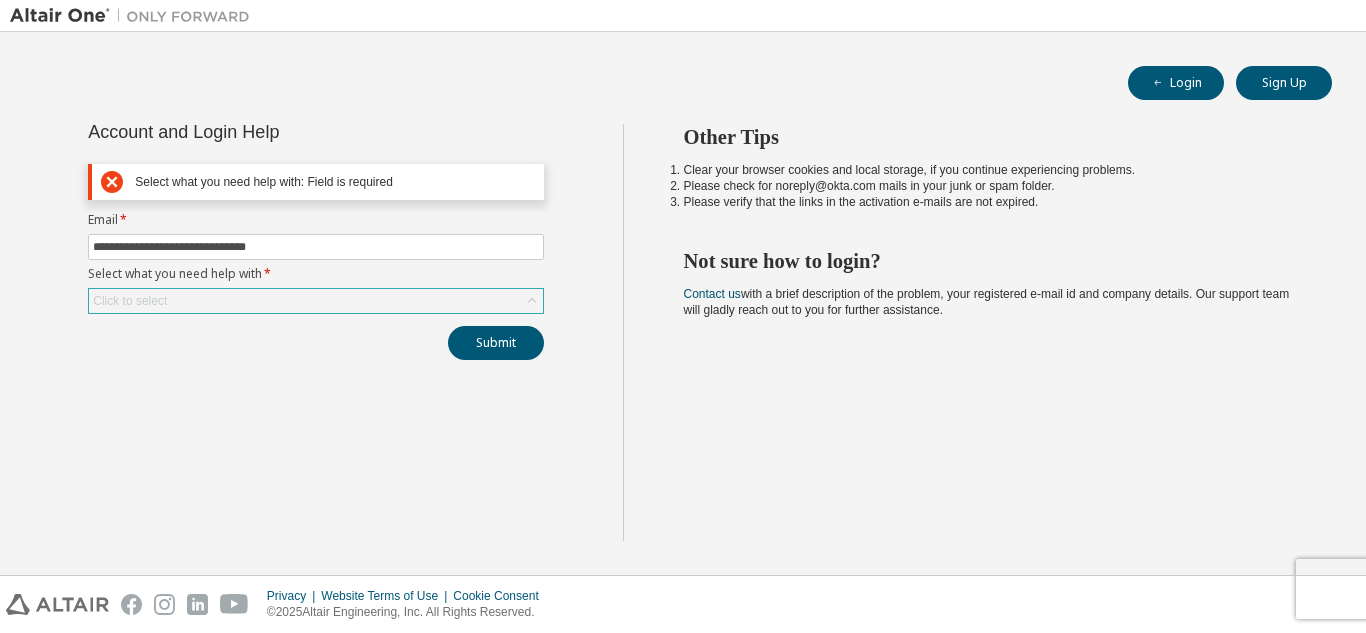click on "Select what you need help with *" at bounding box center [316, 274] 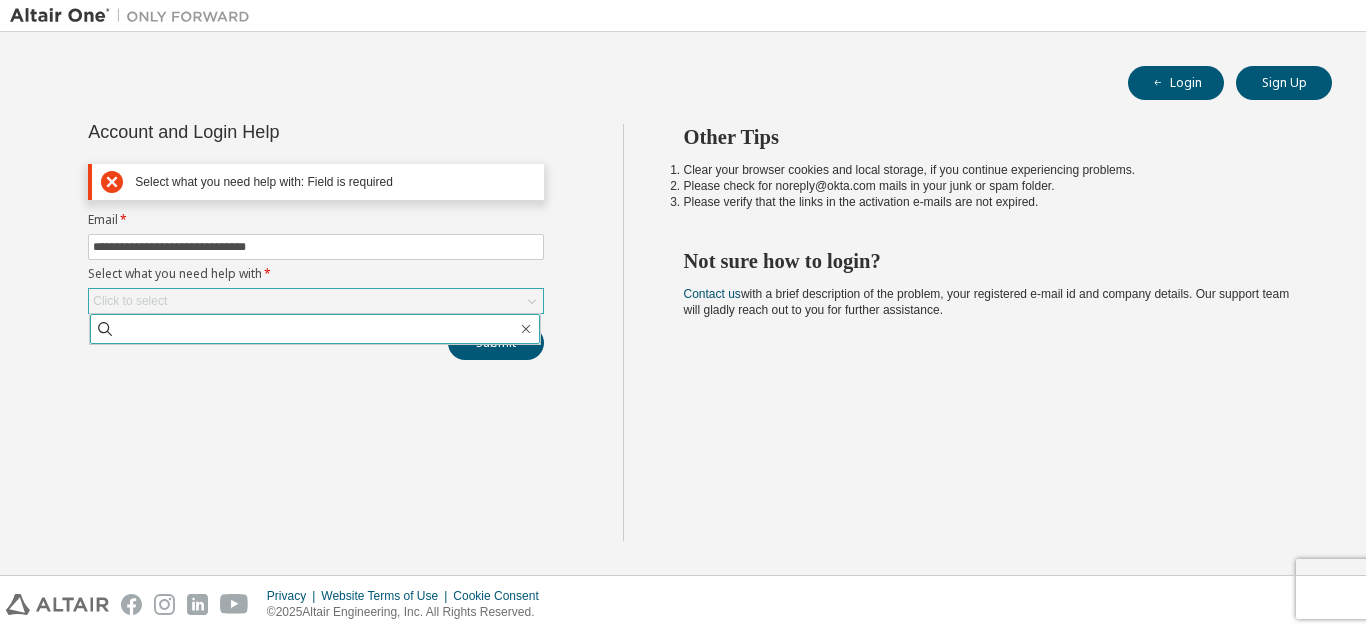 click at bounding box center [315, 329] 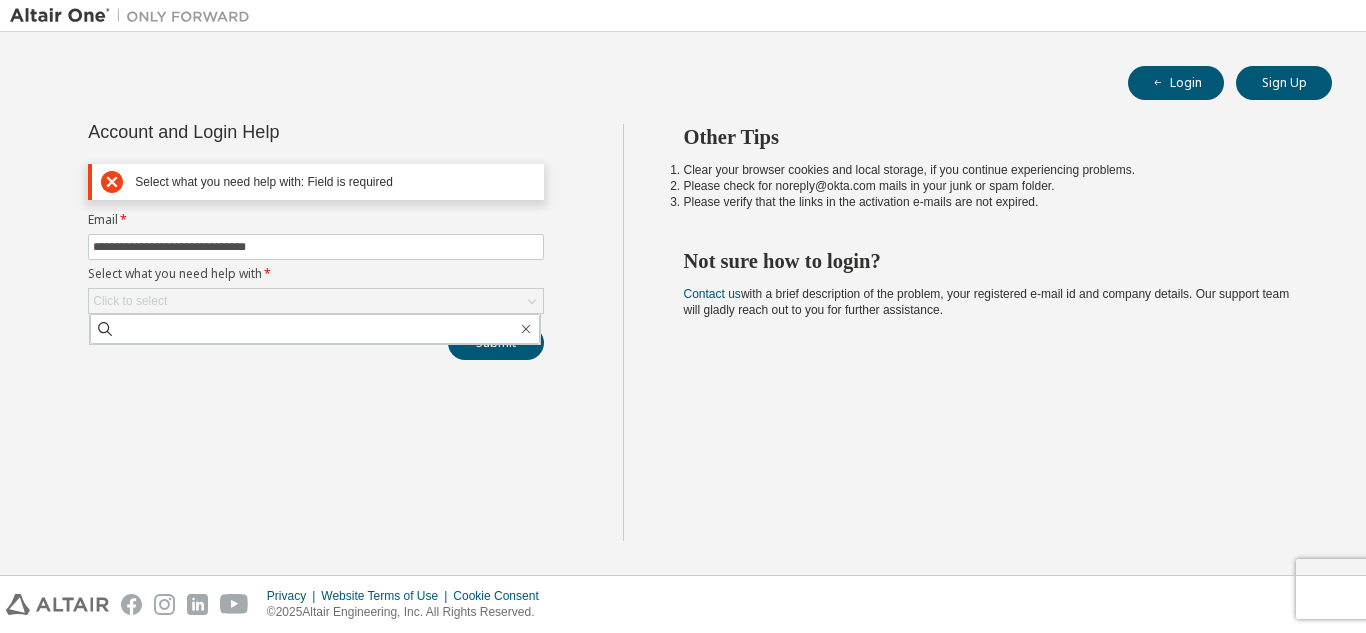 click on "**********" at bounding box center (316, 332) 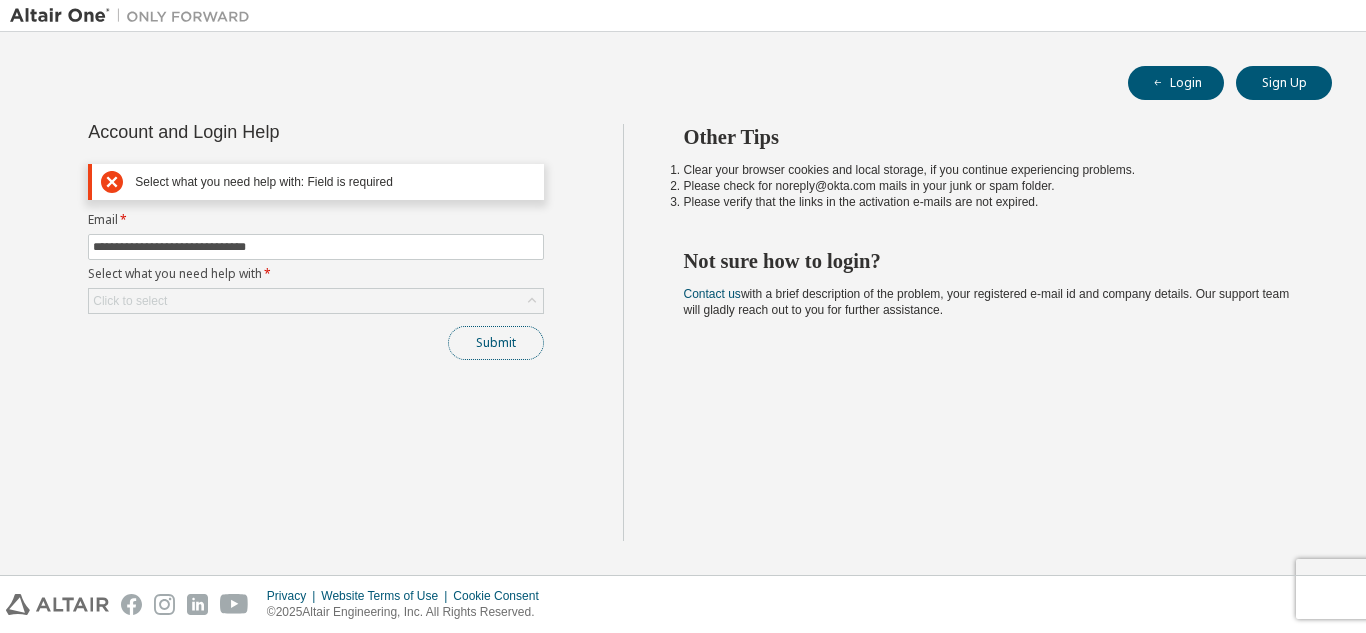 click on "Submit" at bounding box center [496, 343] 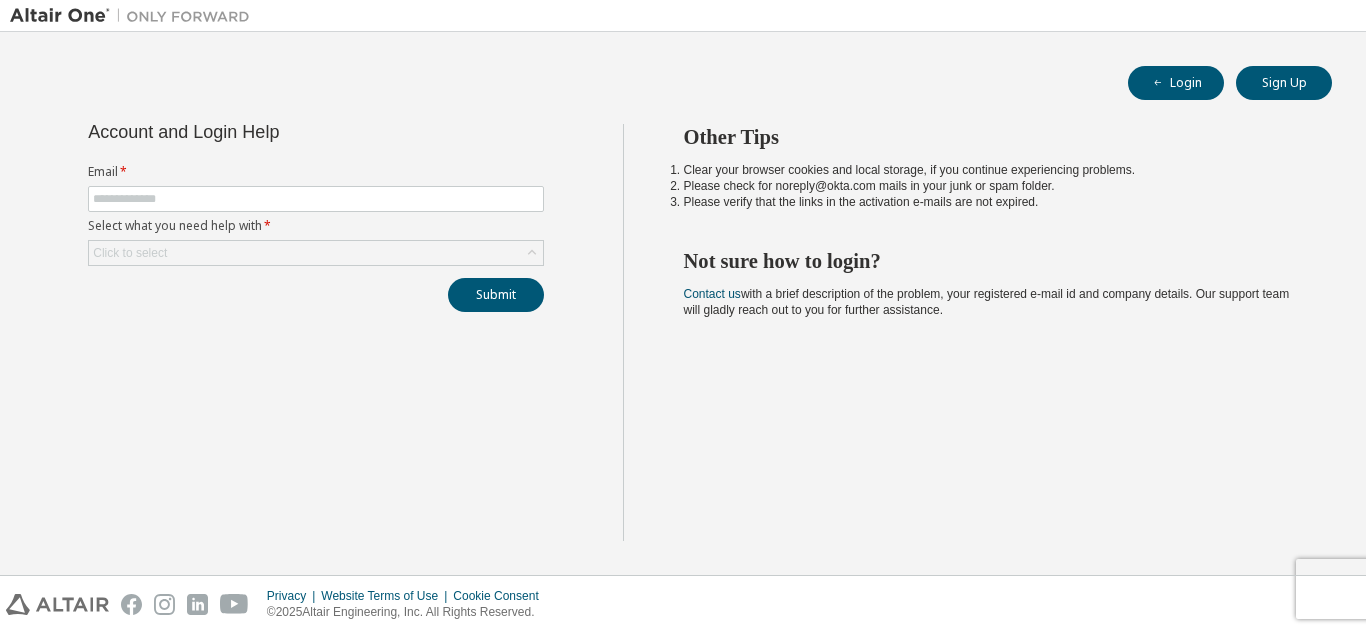 scroll, scrollTop: 0, scrollLeft: 0, axis: both 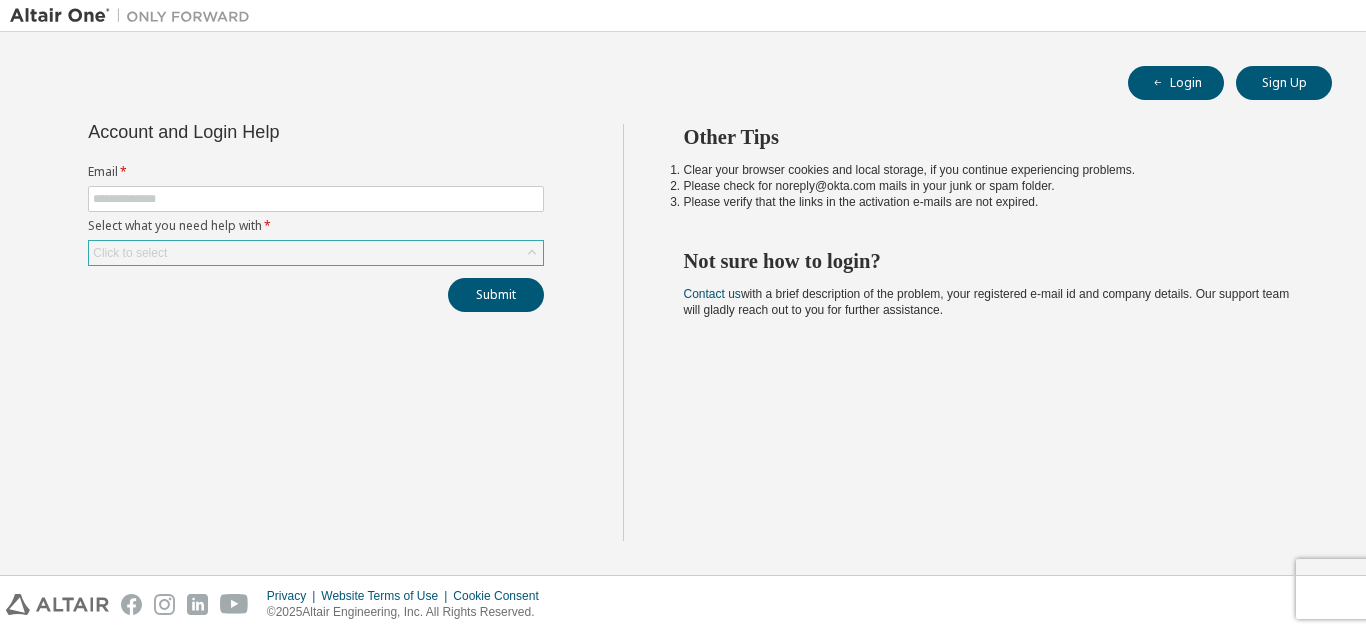click on "Click to select" at bounding box center [316, 253] 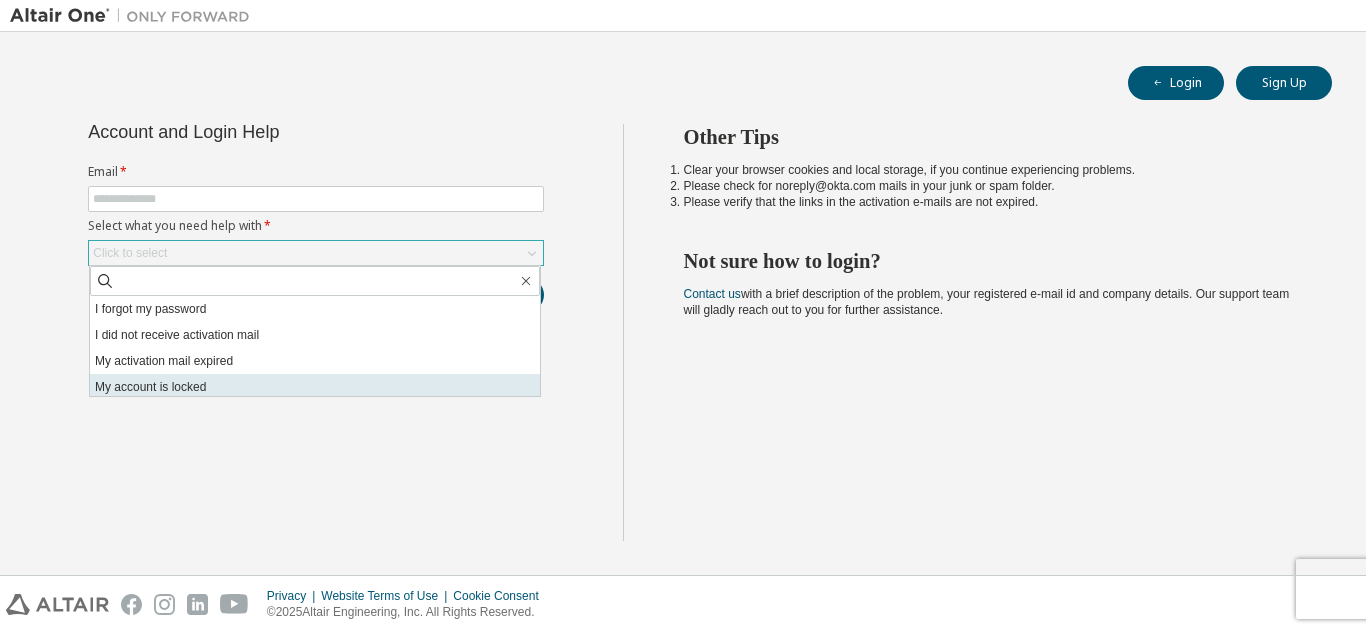 click on "My account is locked" at bounding box center (315, 387) 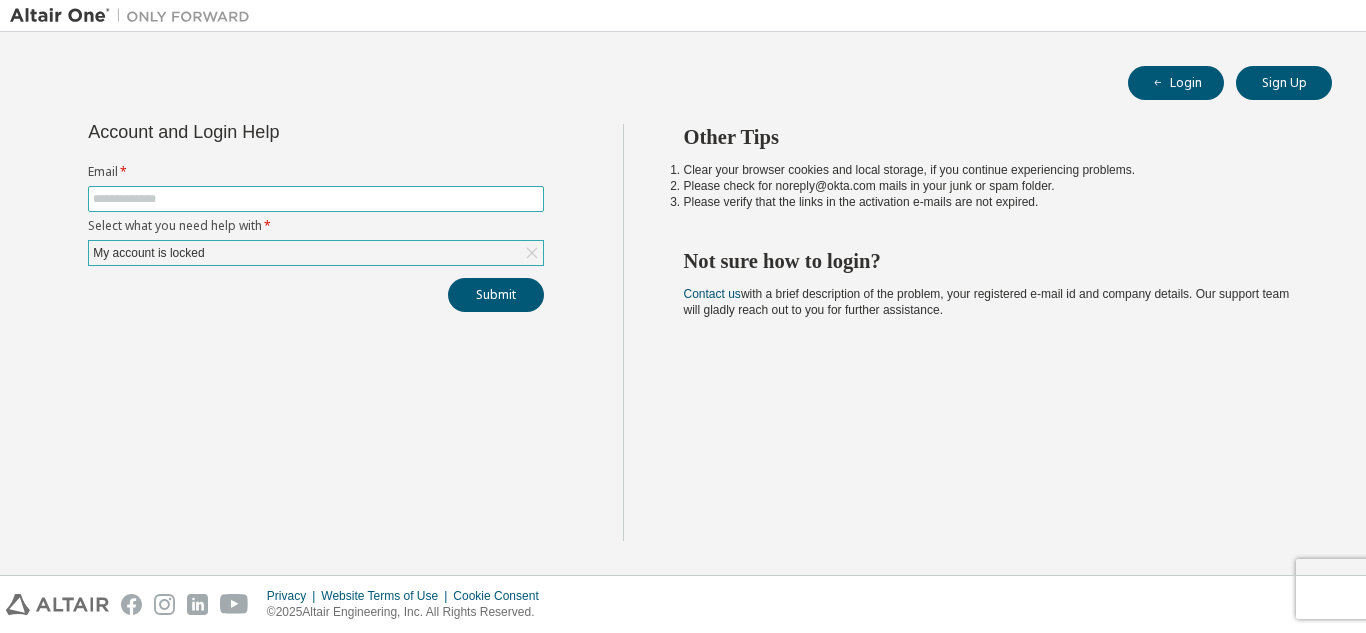 click at bounding box center (316, 199) 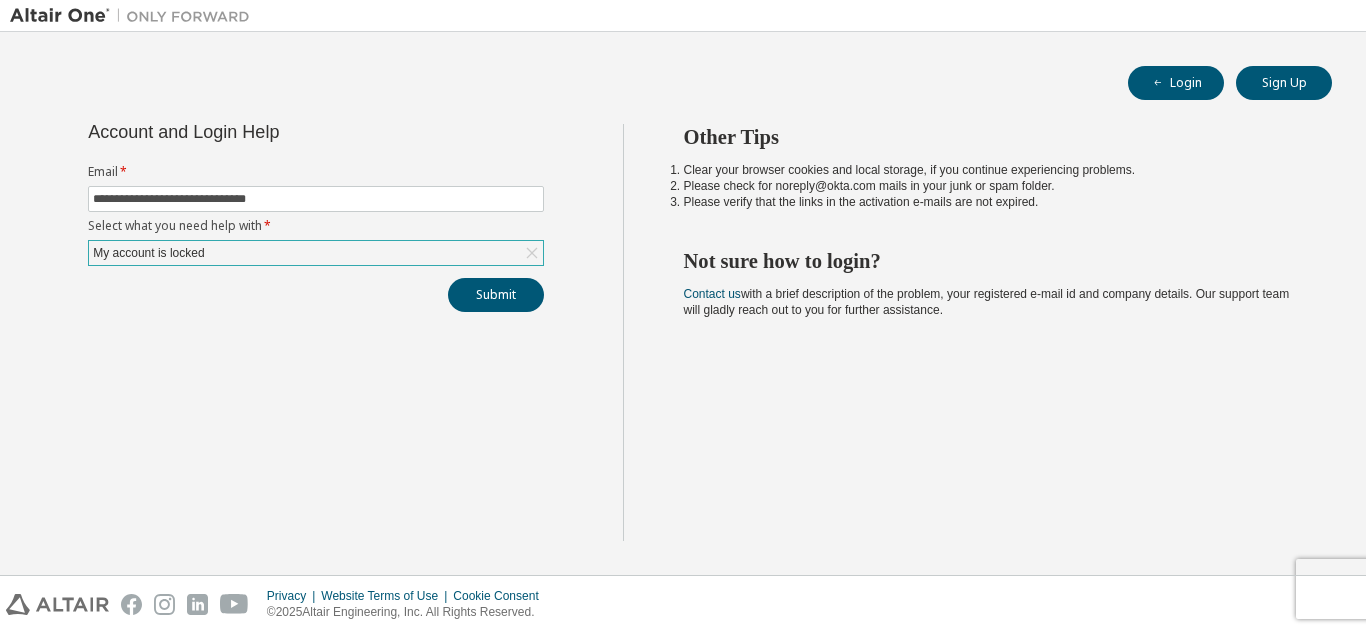 click on "My account is locked" at bounding box center (316, 253) 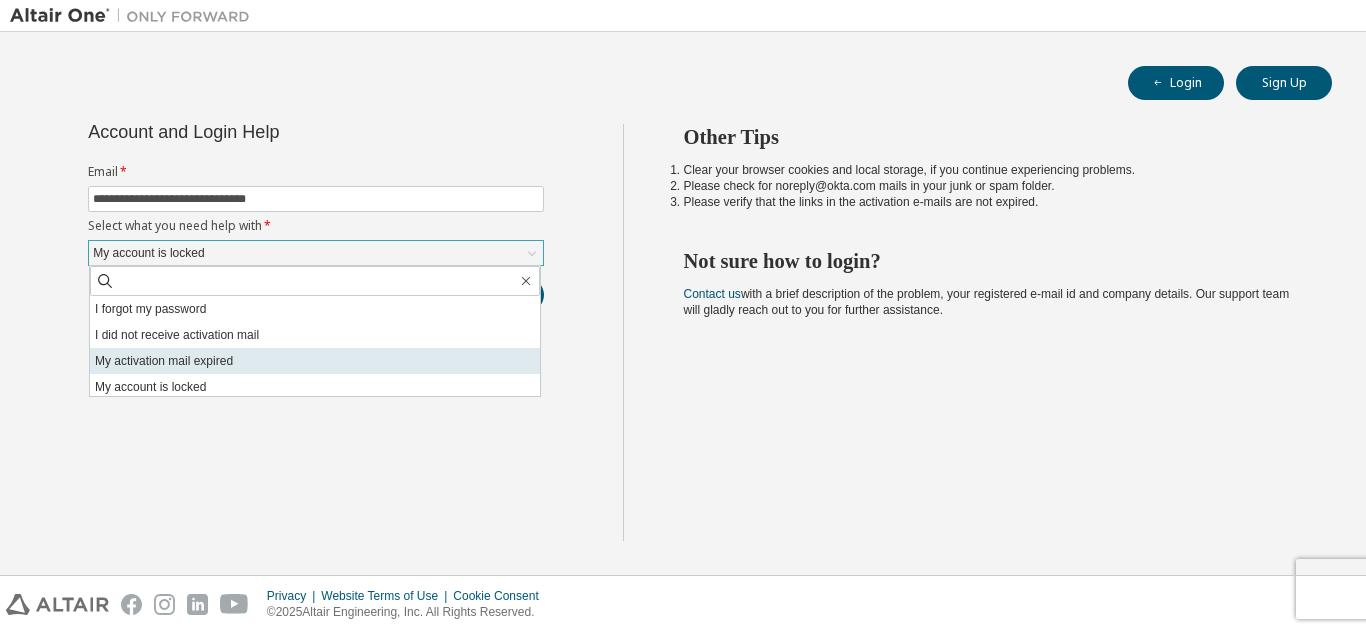 click on "My activation mail expired" at bounding box center [315, 361] 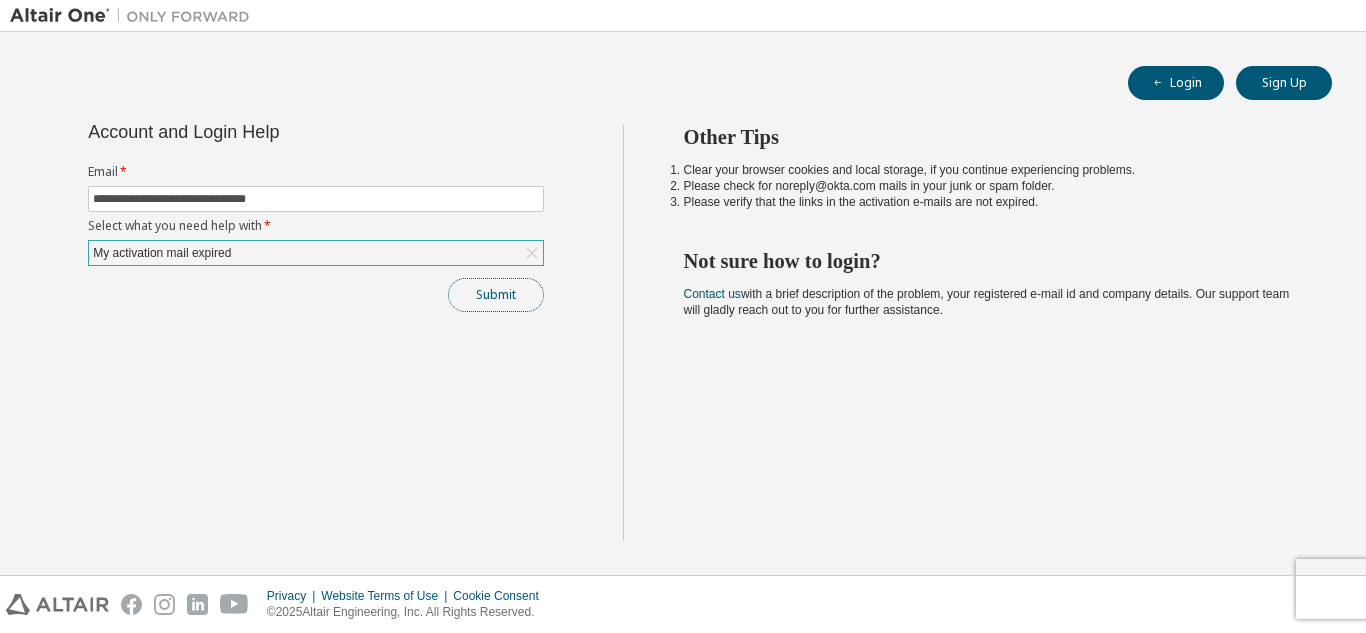 click on "Submit" at bounding box center [496, 295] 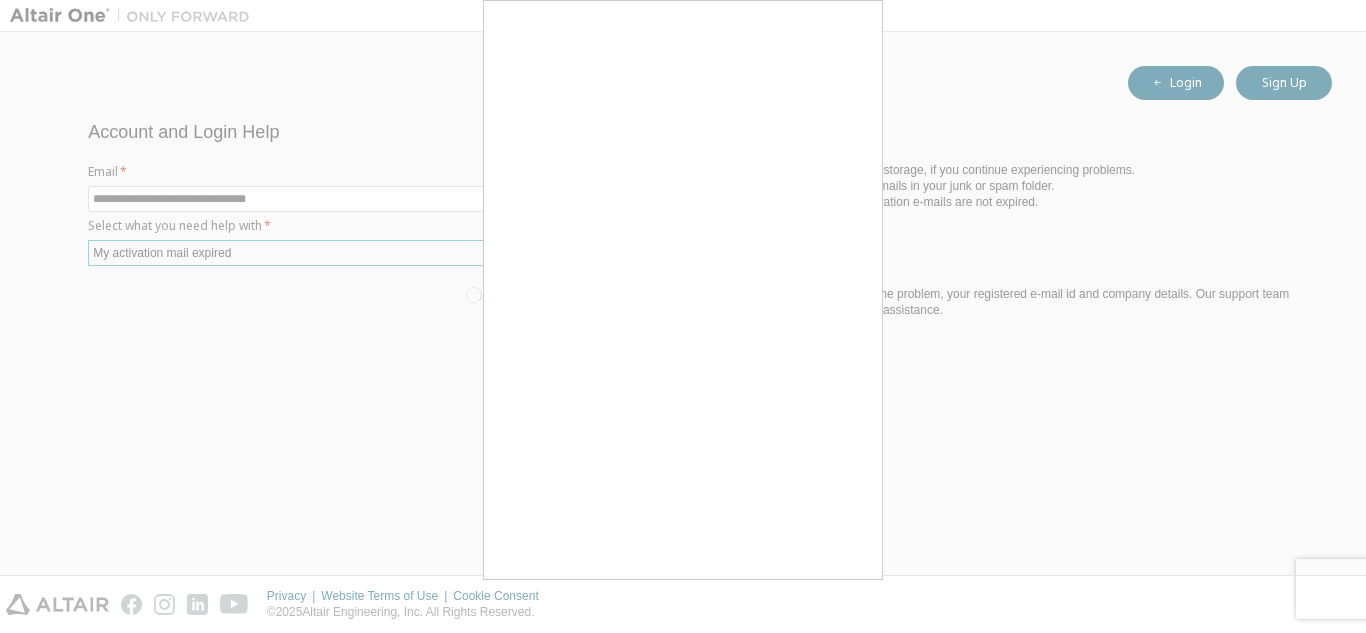 click at bounding box center (683, 316) 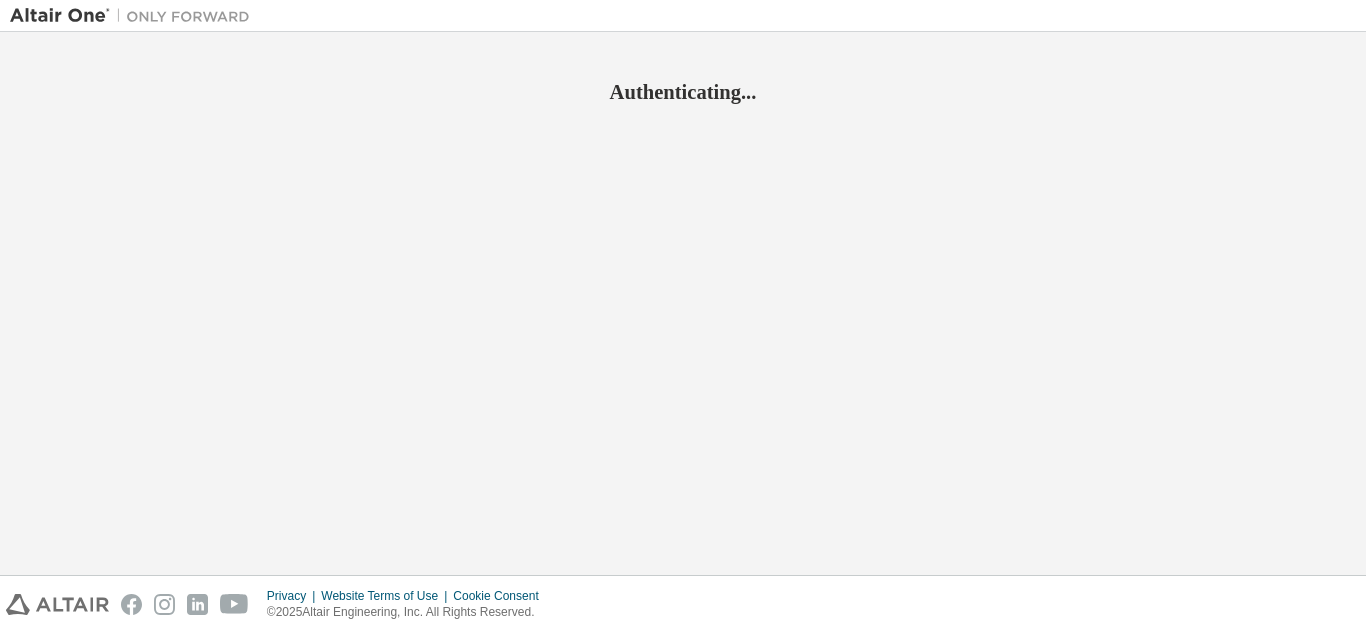 scroll, scrollTop: 0, scrollLeft: 0, axis: both 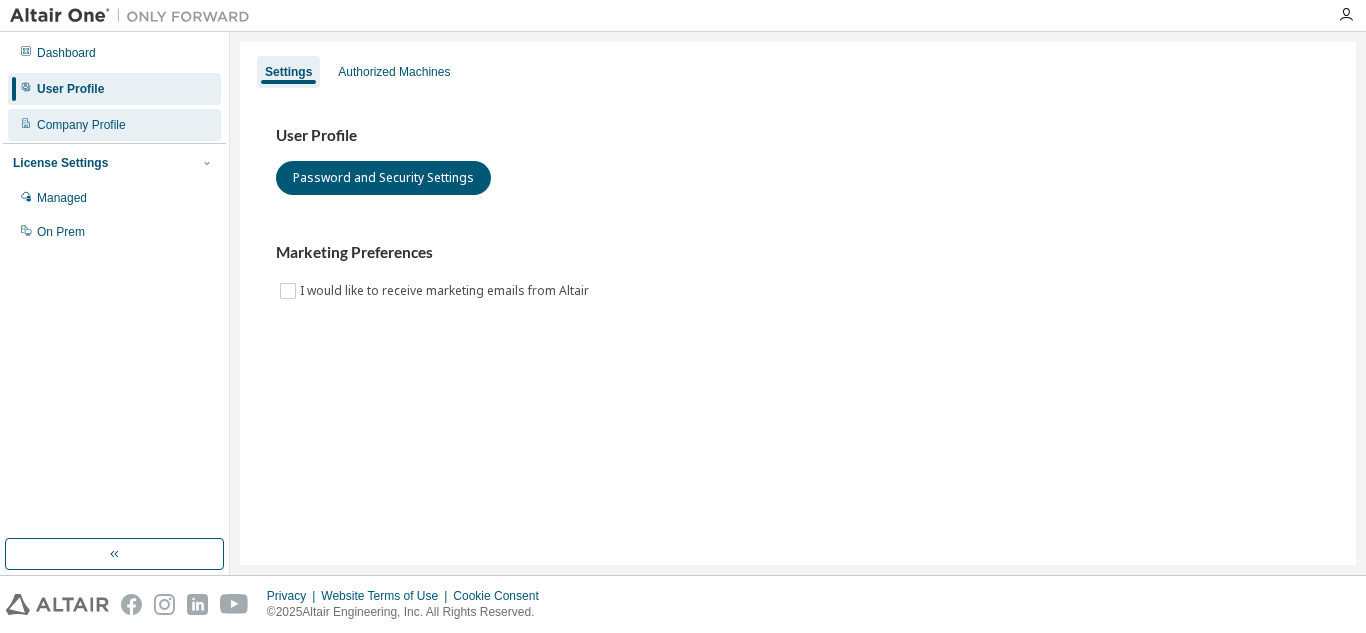 click on "Company Profile" at bounding box center [114, 125] 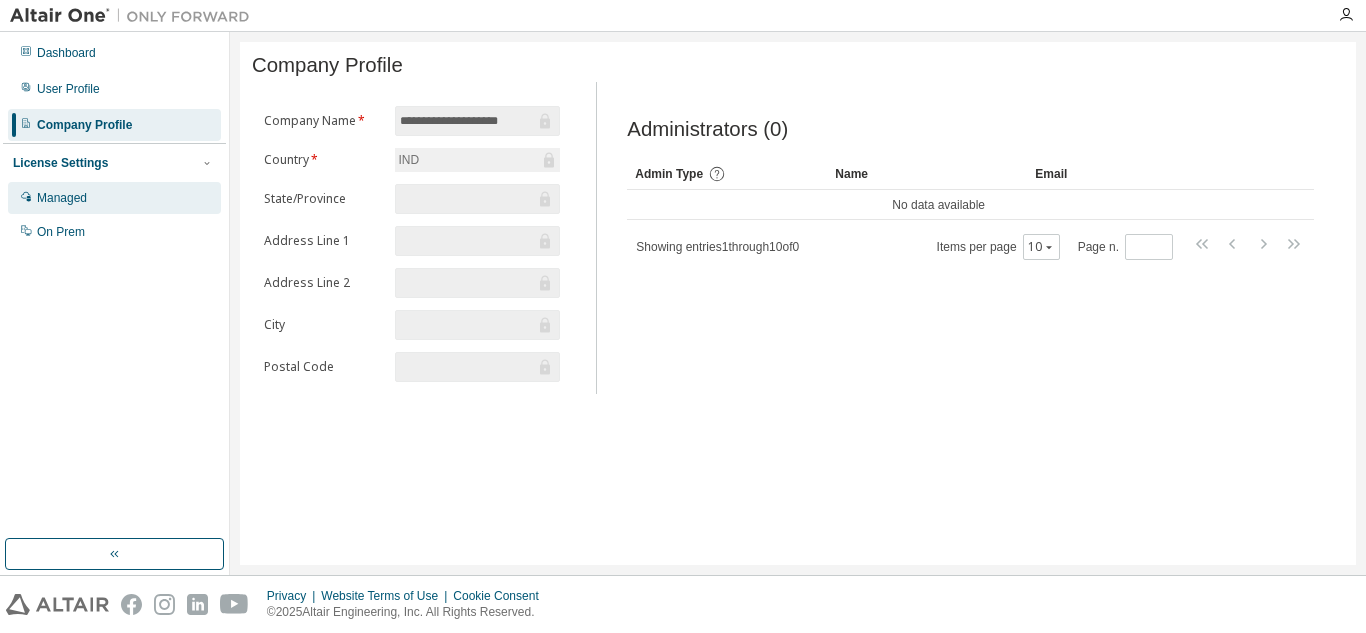 click on "Managed" at bounding box center (114, 198) 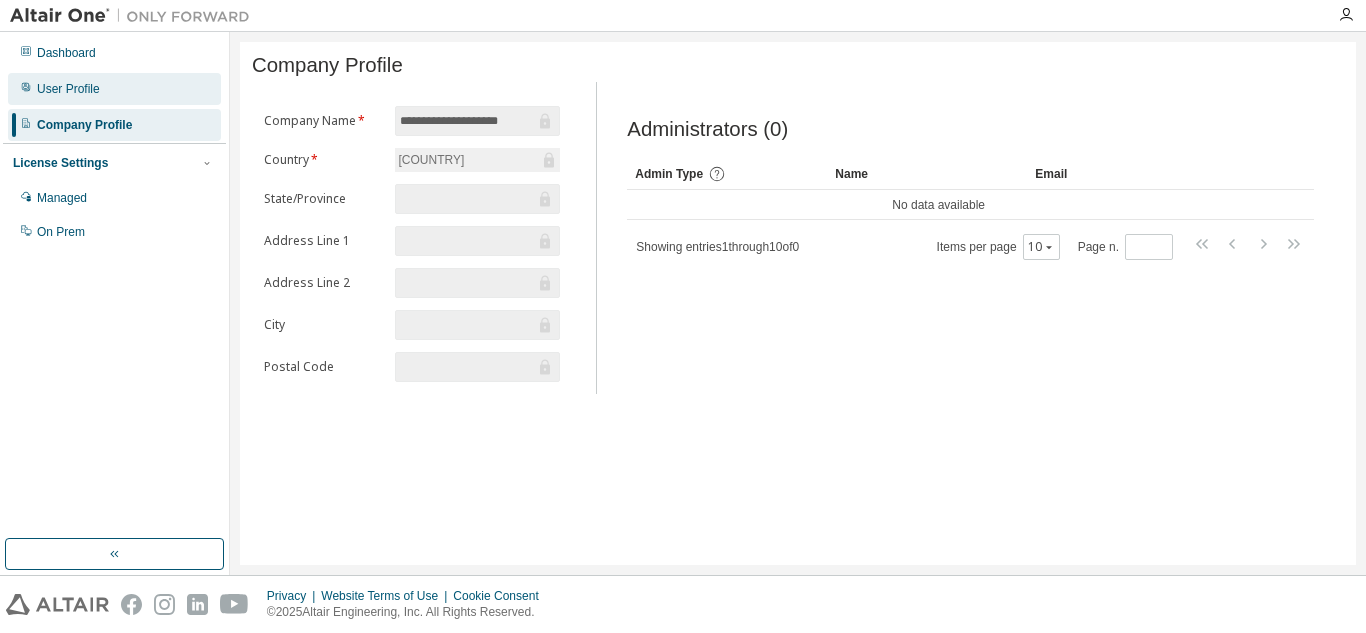 click on "User Profile" at bounding box center [68, 89] 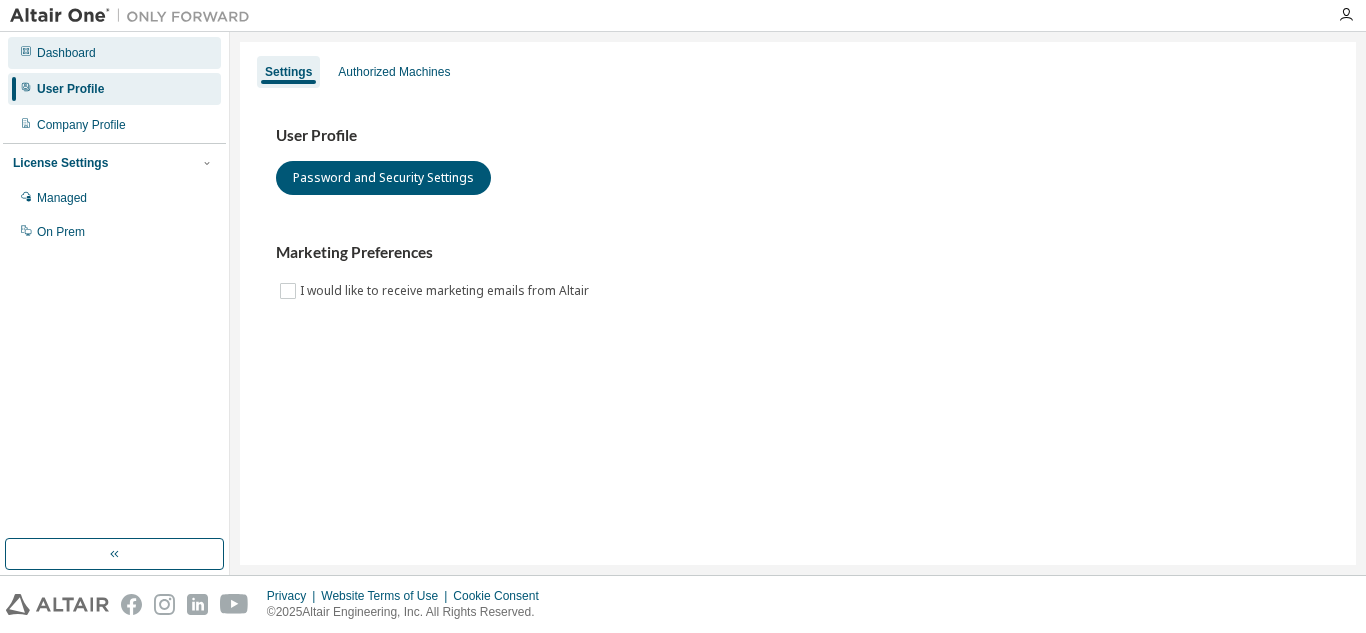 click on "Dashboard" at bounding box center (114, 53) 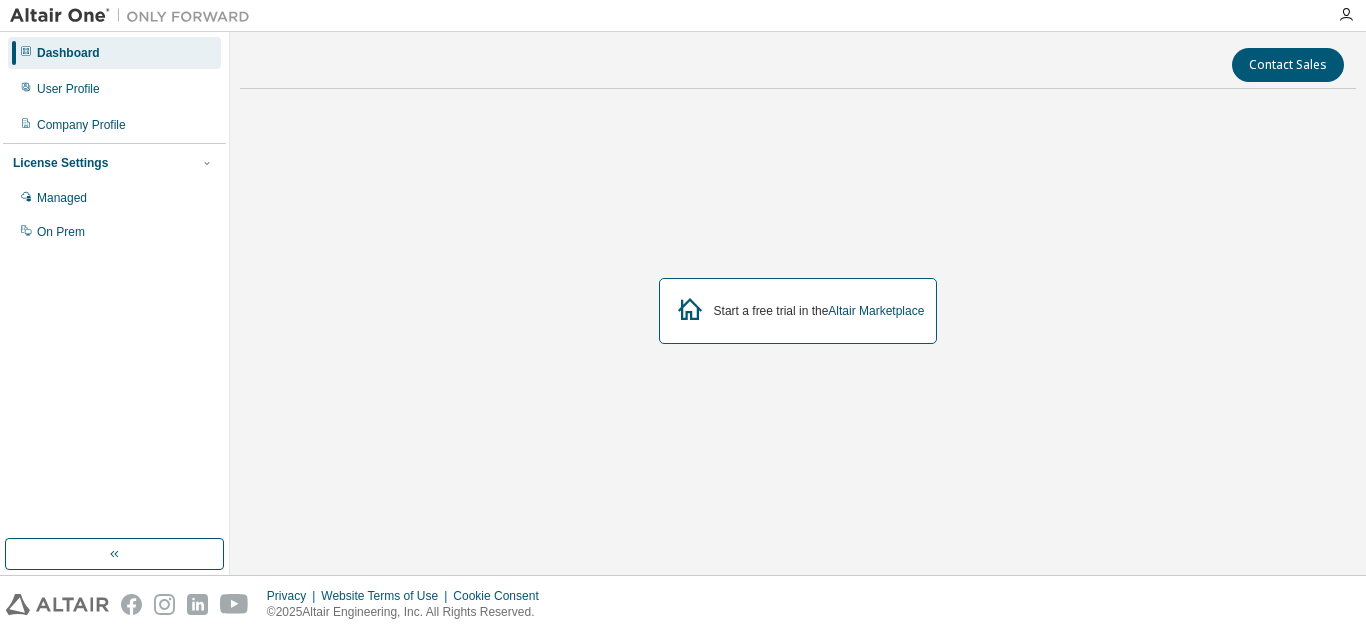 click on "Start a free trial in the  Altair Marketplace" at bounding box center (798, 311) 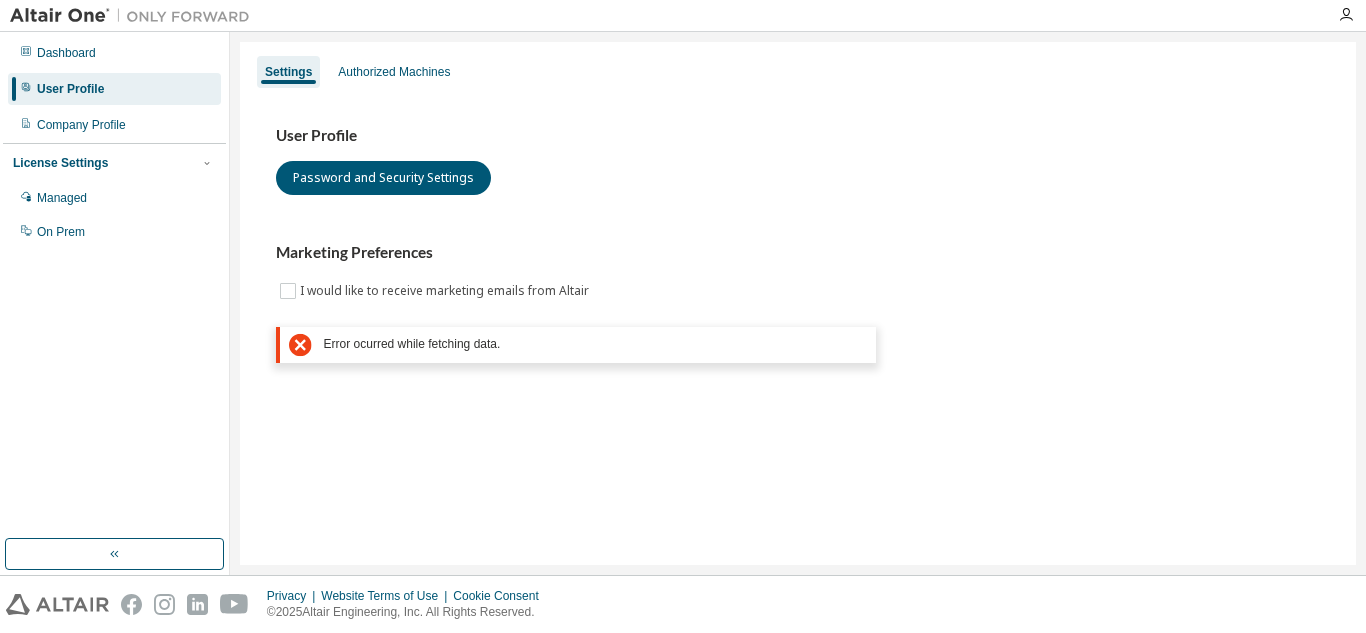 scroll, scrollTop: 0, scrollLeft: 0, axis: both 